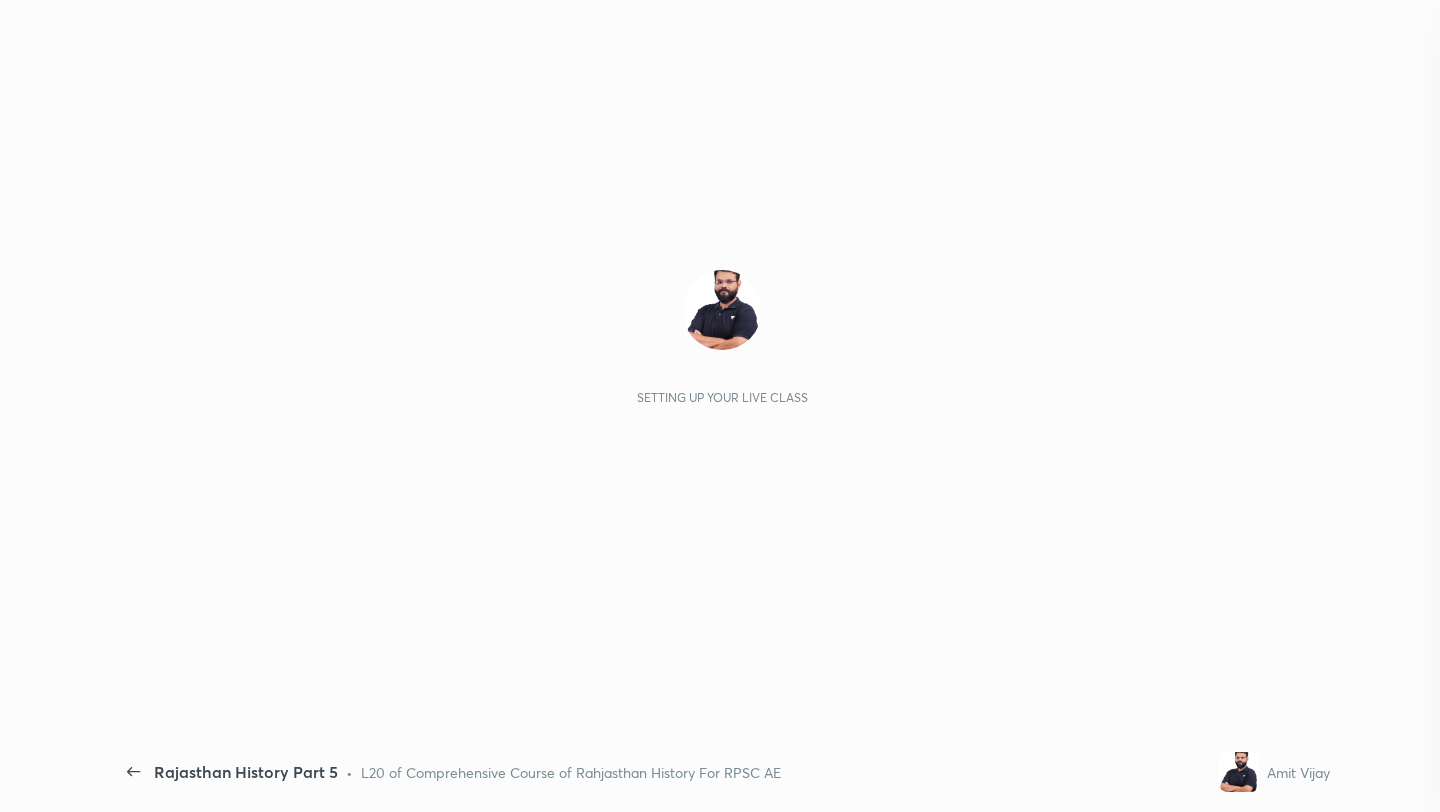 scroll, scrollTop: 0, scrollLeft: 0, axis: both 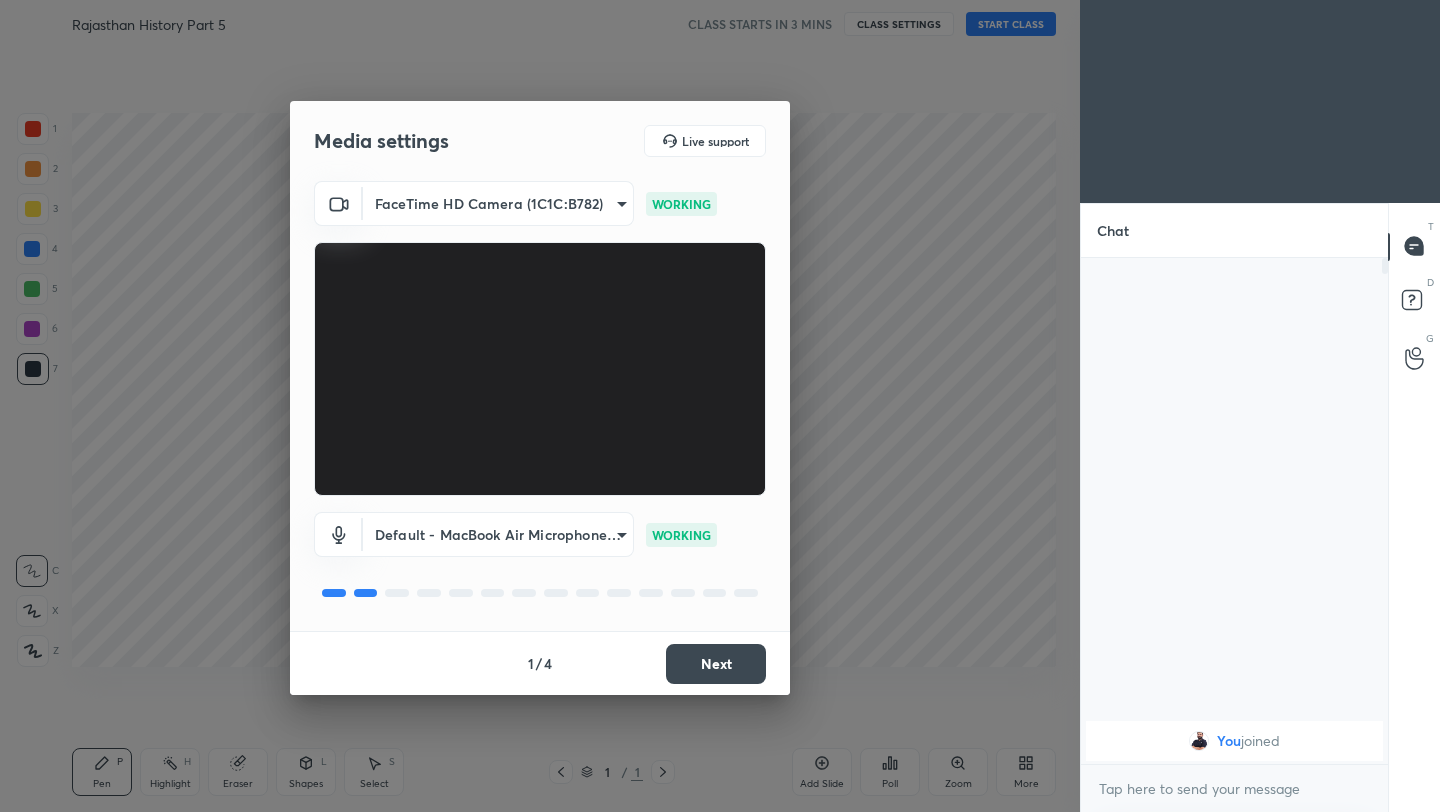 click on "Next" at bounding box center (716, 664) 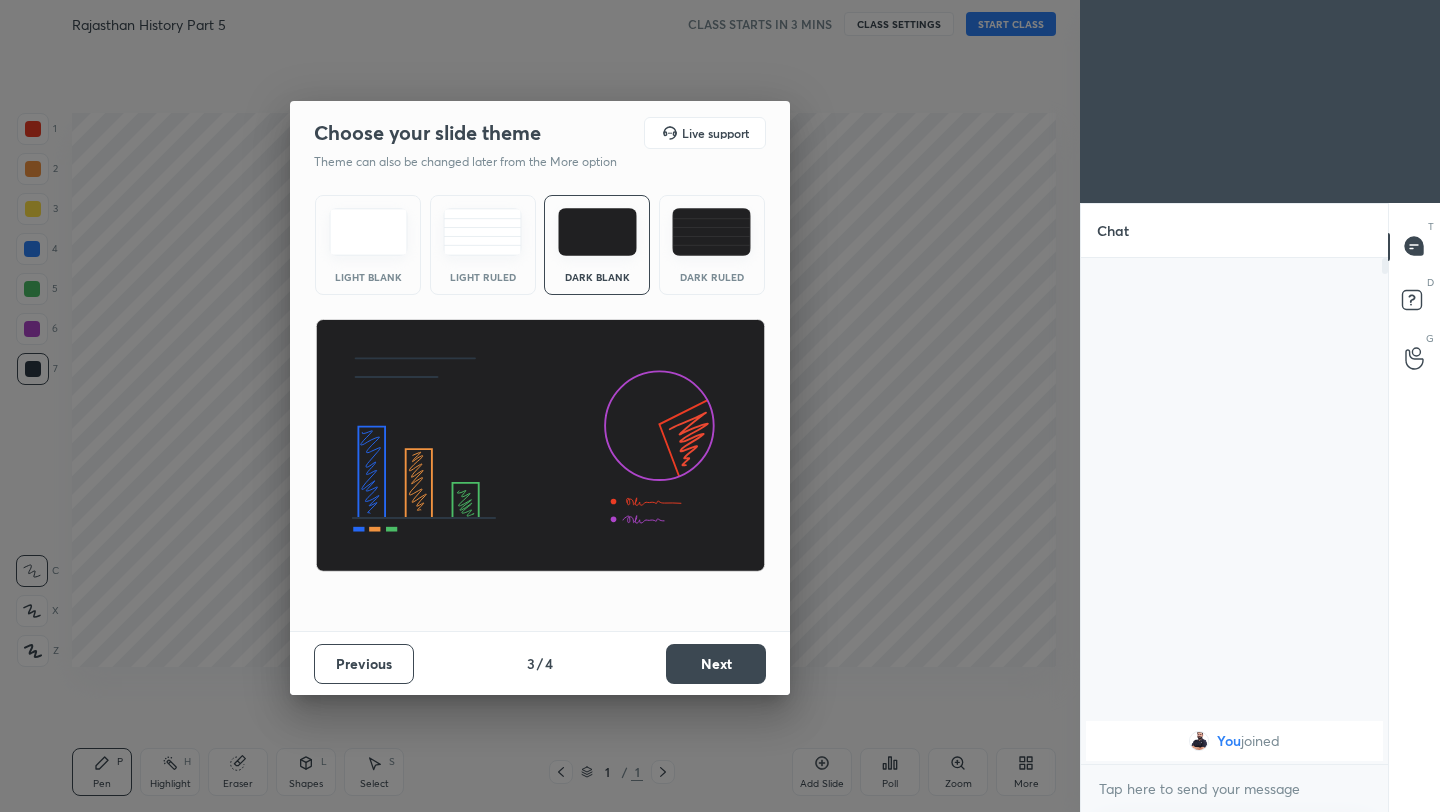 click on "Next" at bounding box center [716, 664] 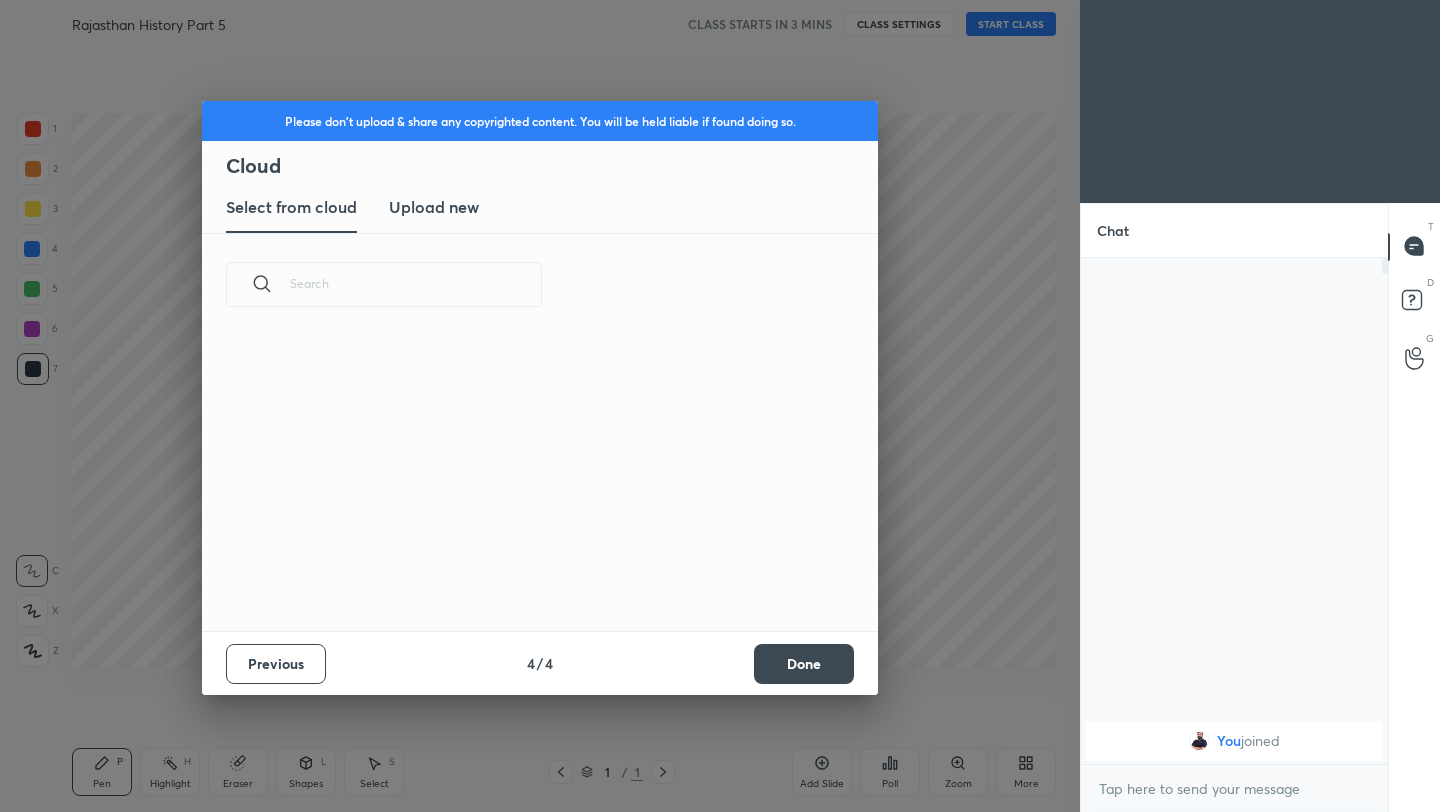 click on "Previous 4 / 4 Done" at bounding box center (540, 663) 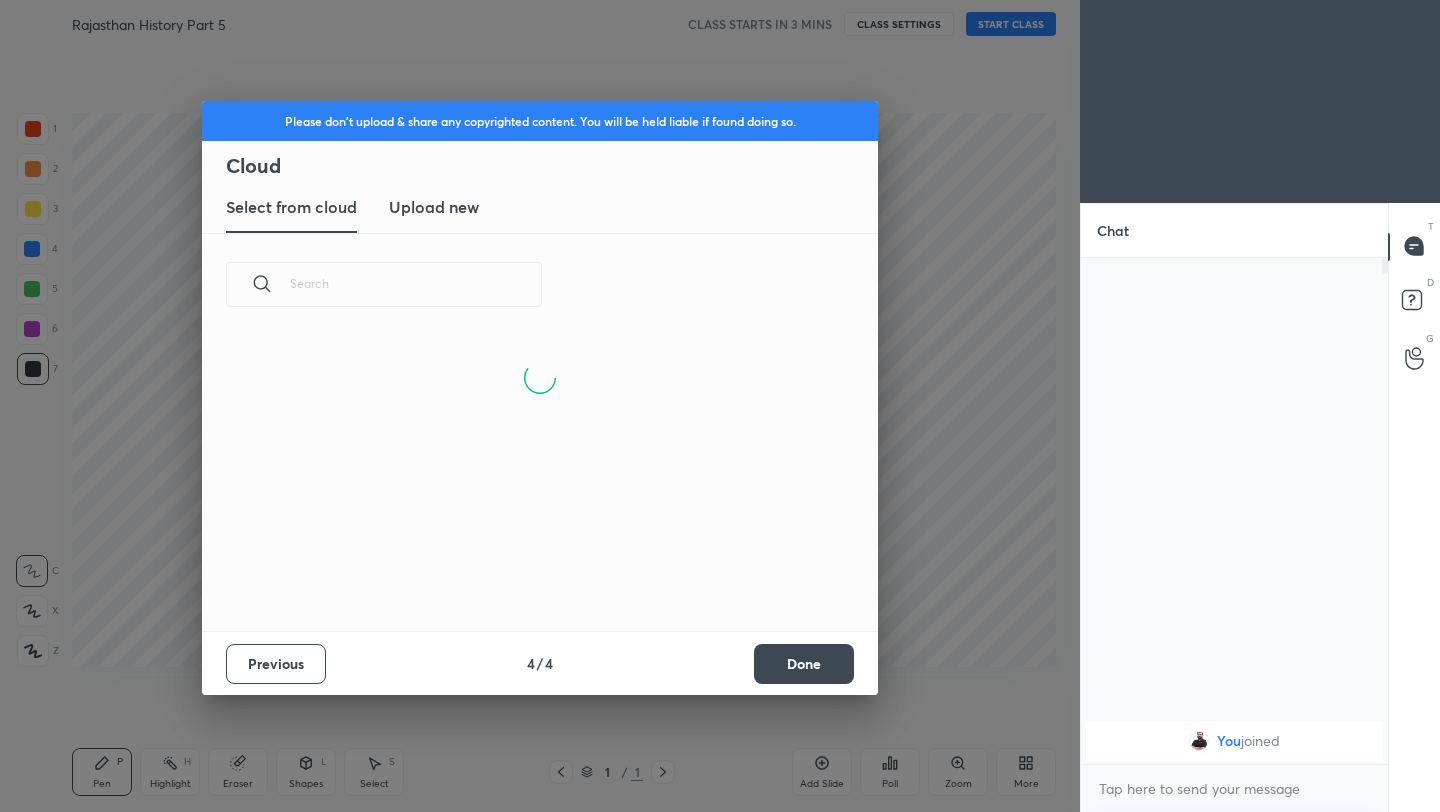 scroll, scrollTop: 7, scrollLeft: 11, axis: both 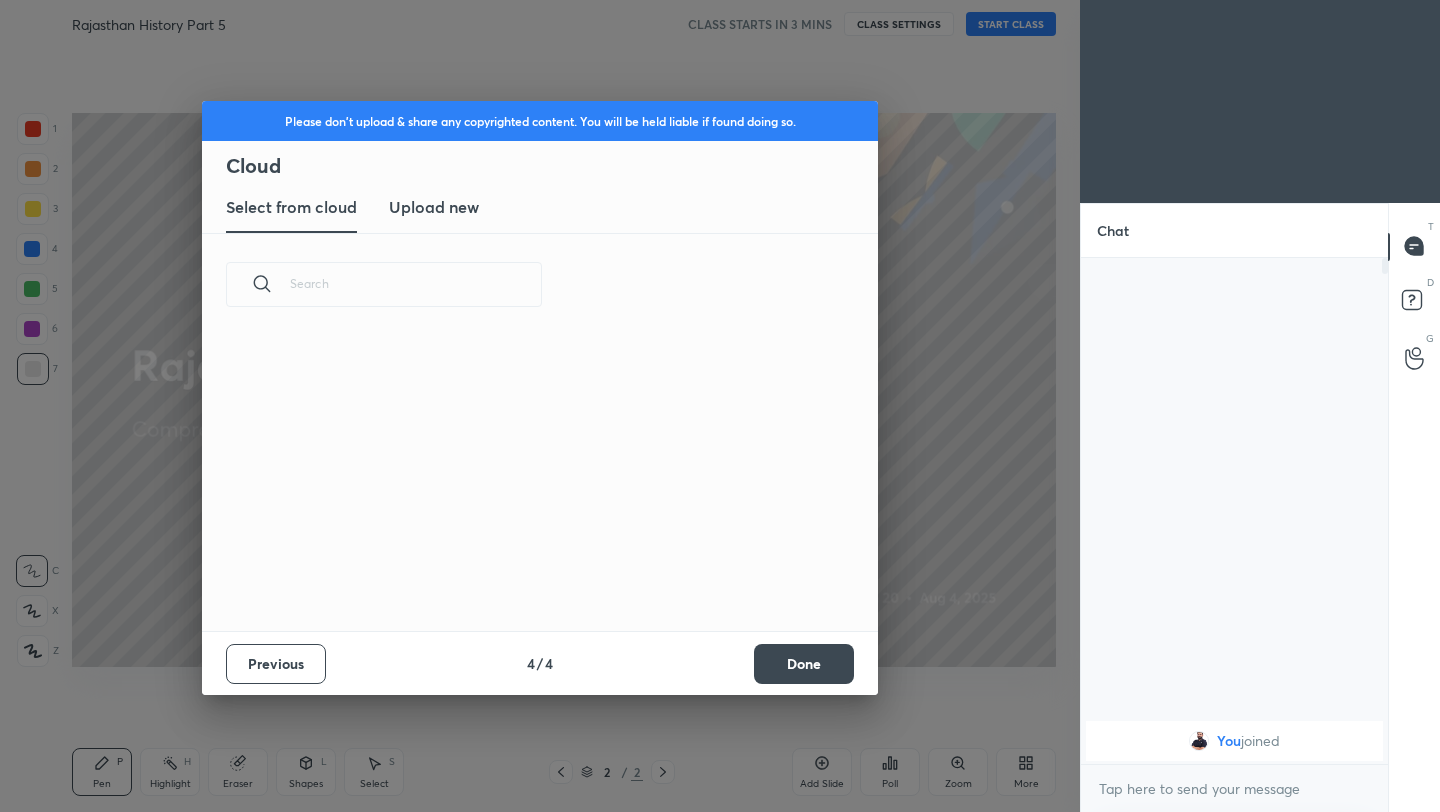 click on "Done" at bounding box center [804, 664] 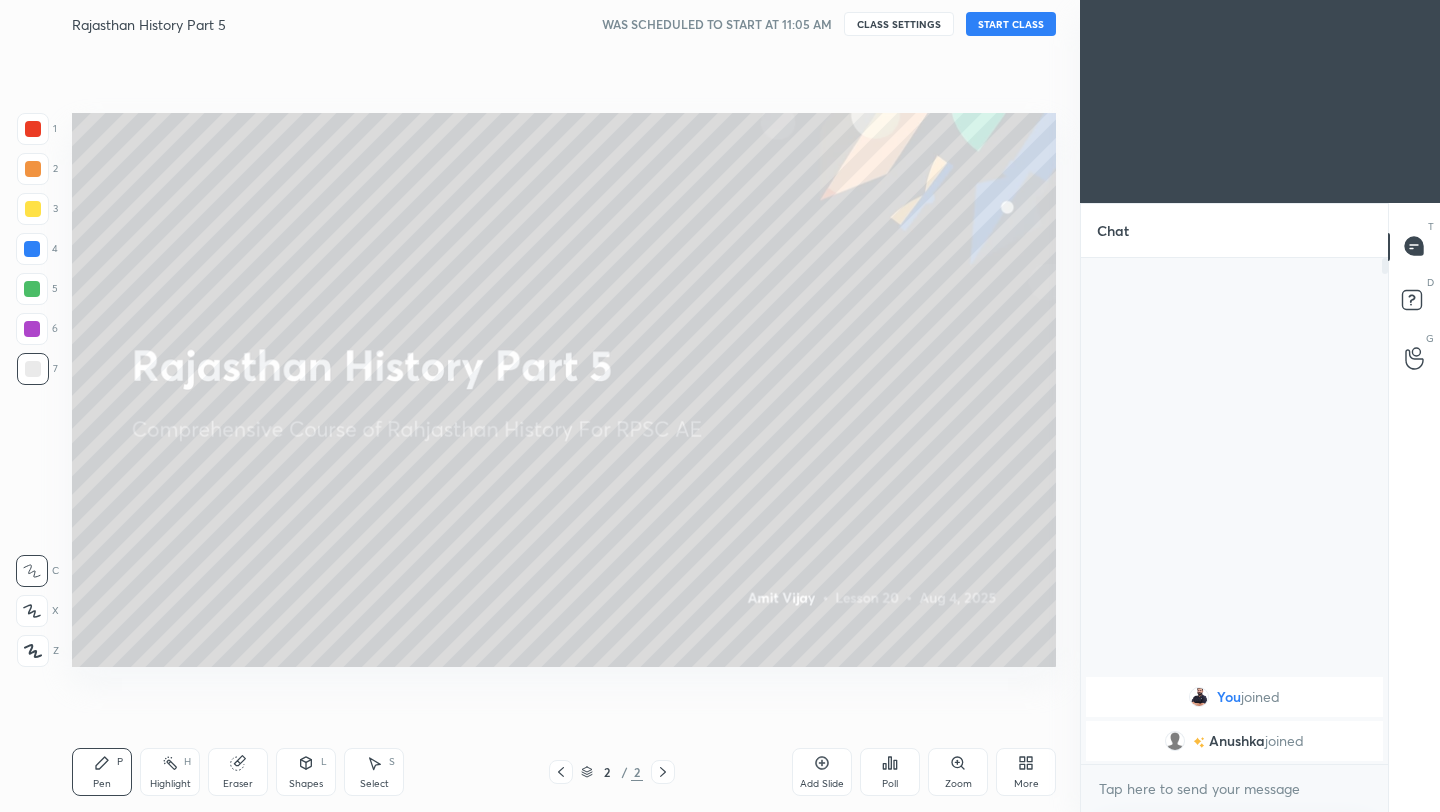 click on "START CLASS" at bounding box center (1011, 24) 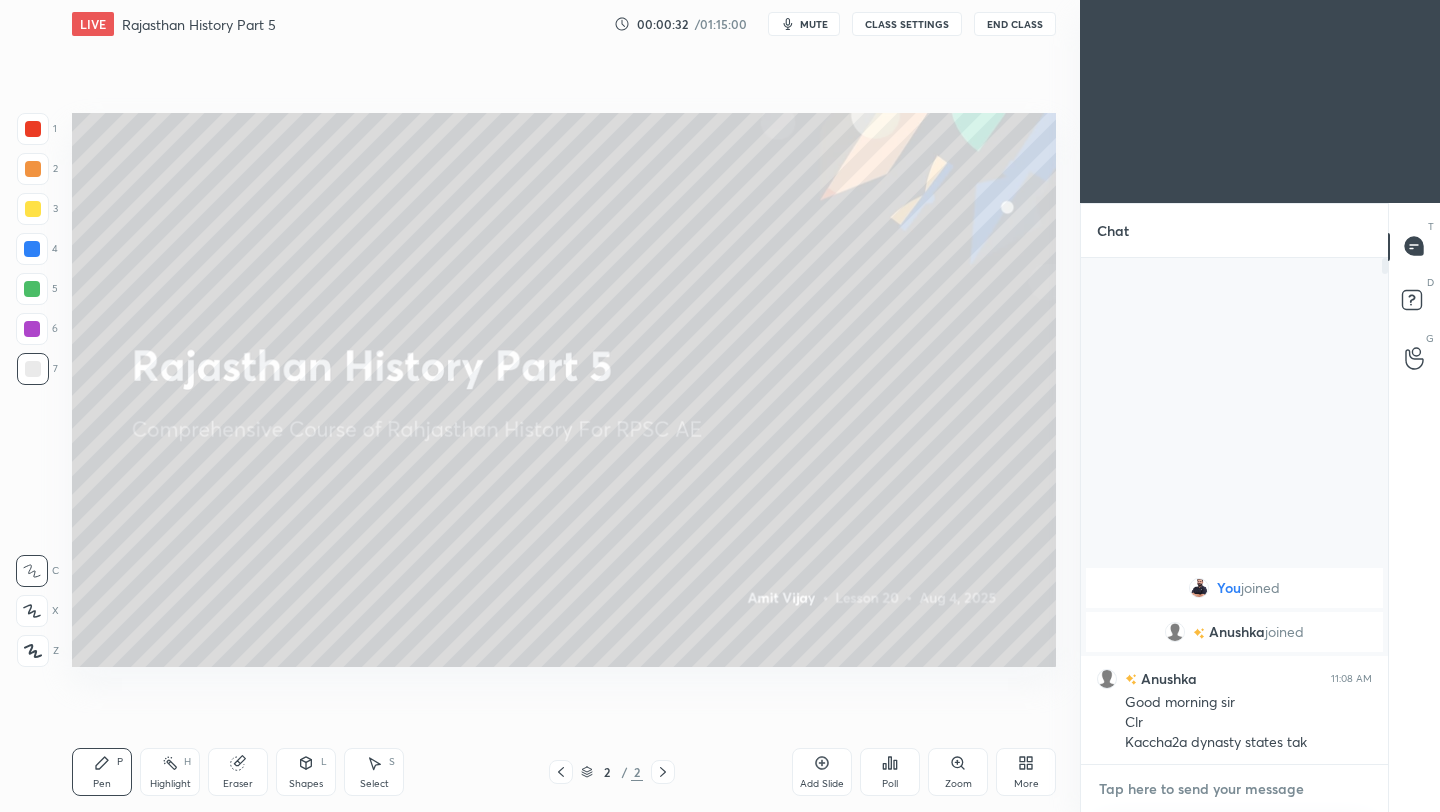 type on "x" 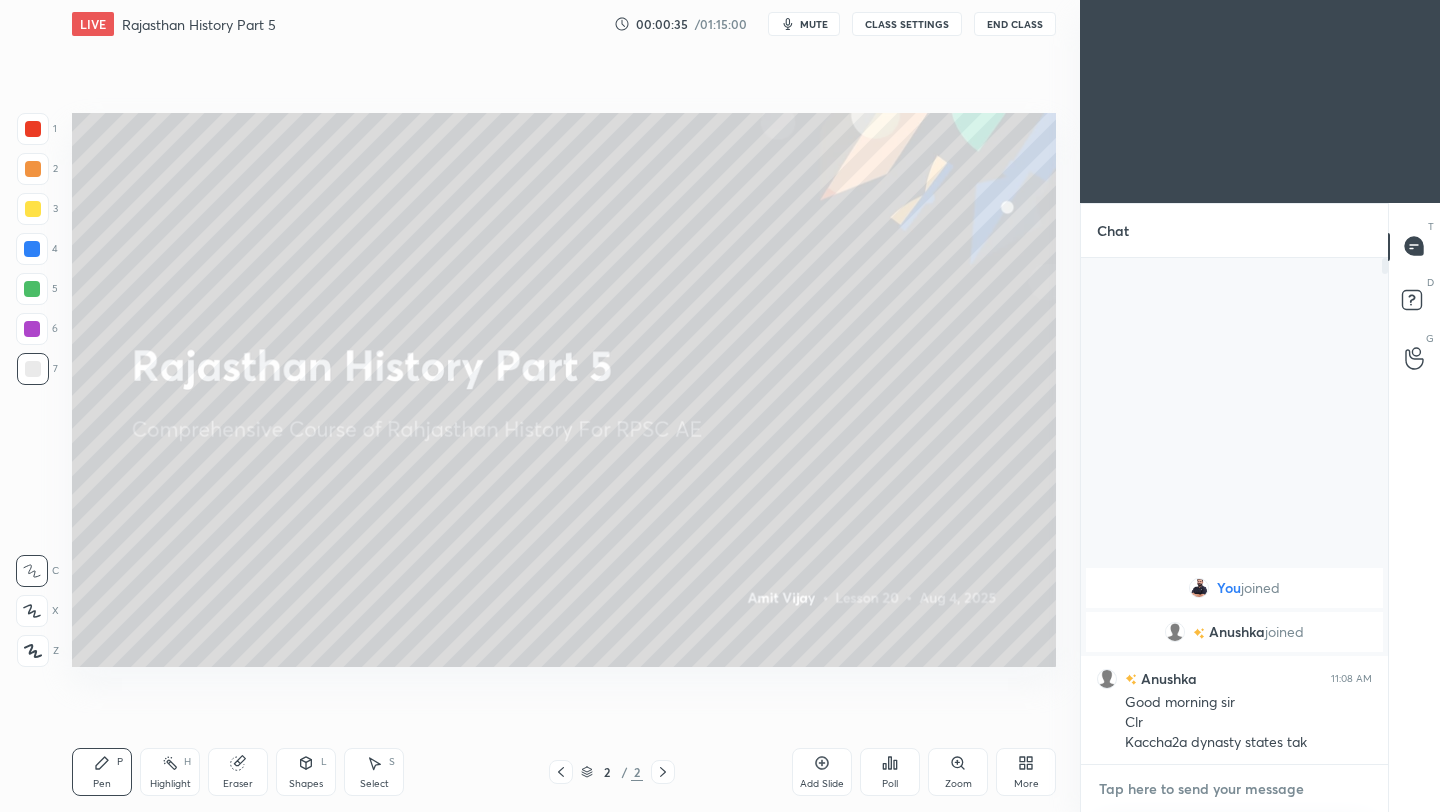 paste on "https://t.me/Amitvijaygs007" 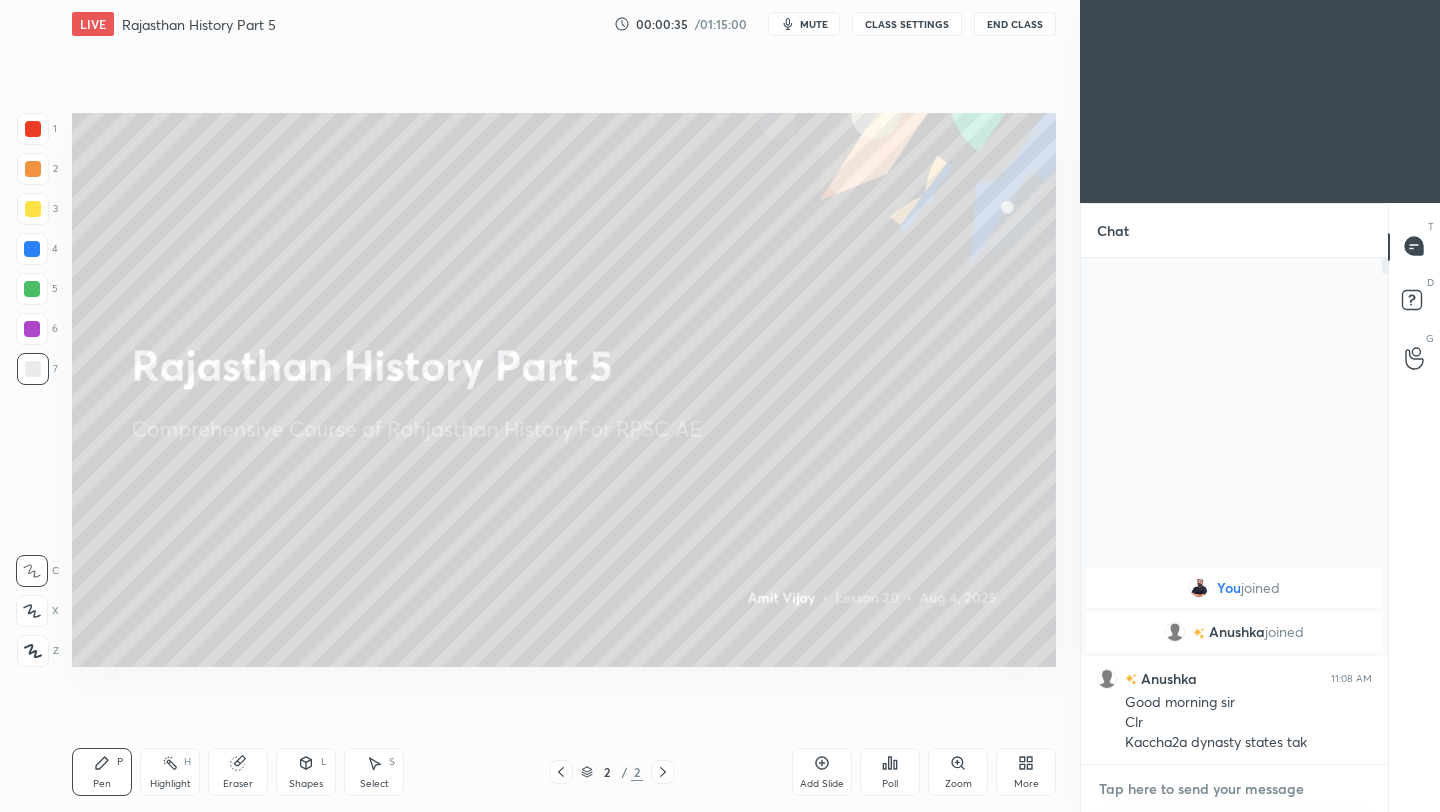 type on "https://t.me/Amitvijaygs007" 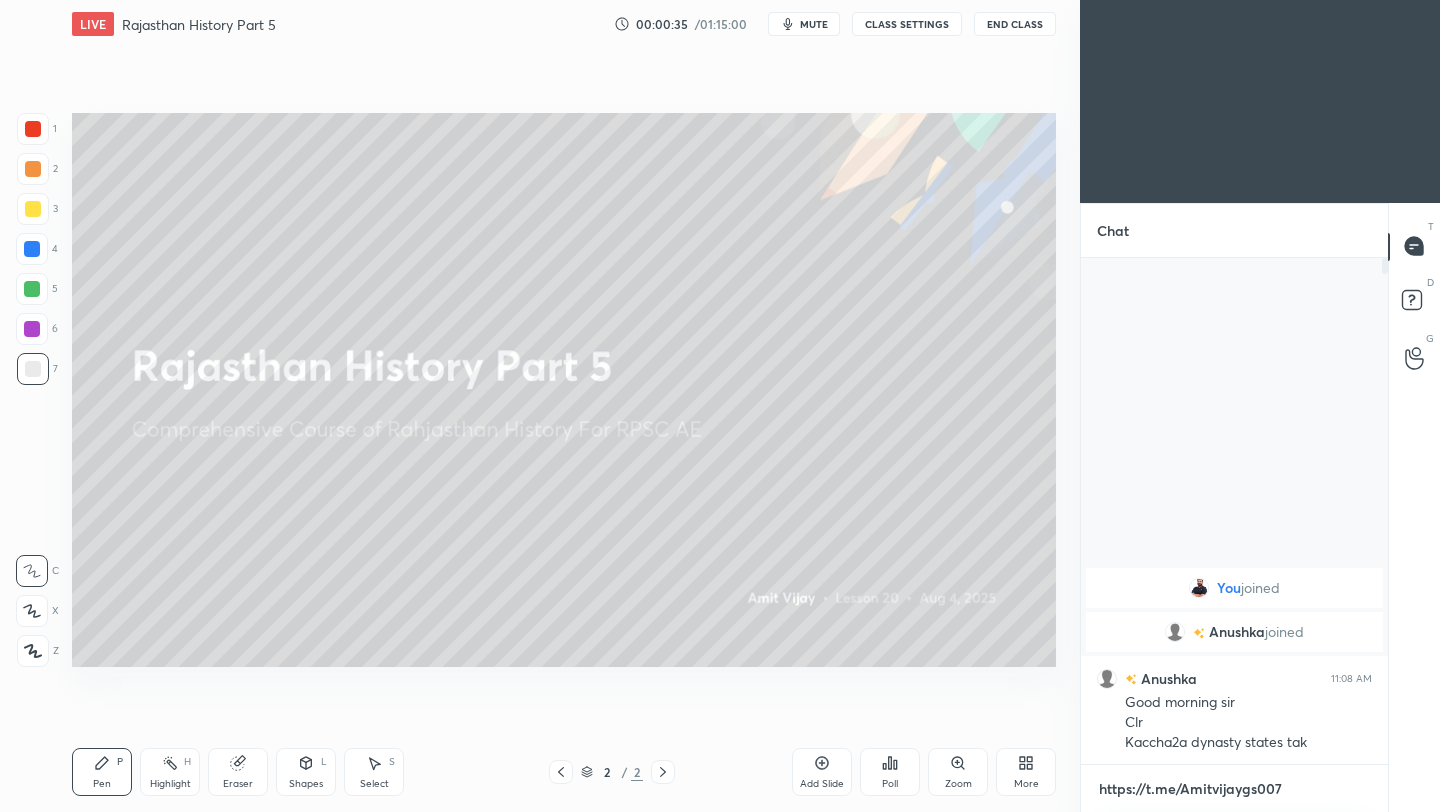 scroll, scrollTop: 494, scrollLeft: 301, axis: both 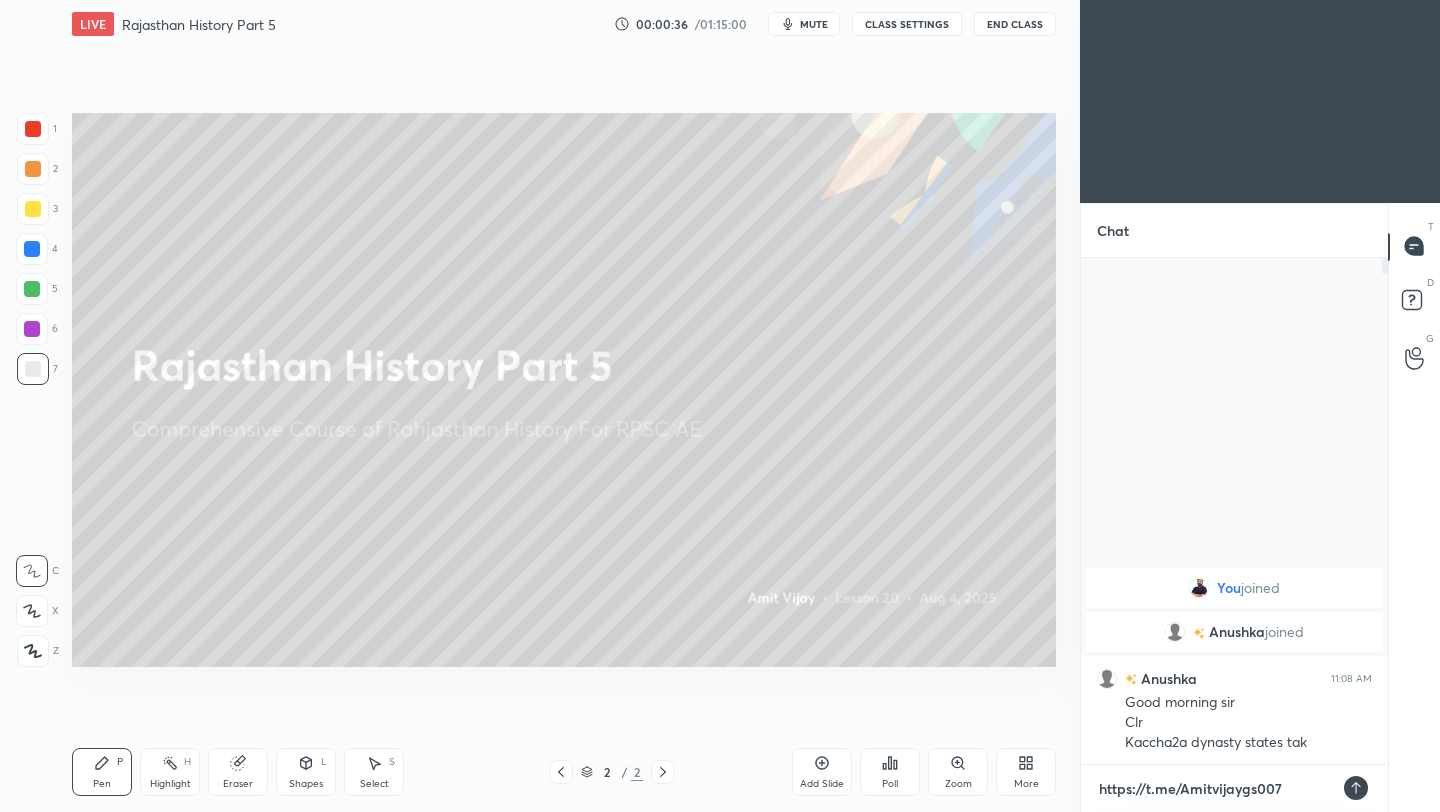 type 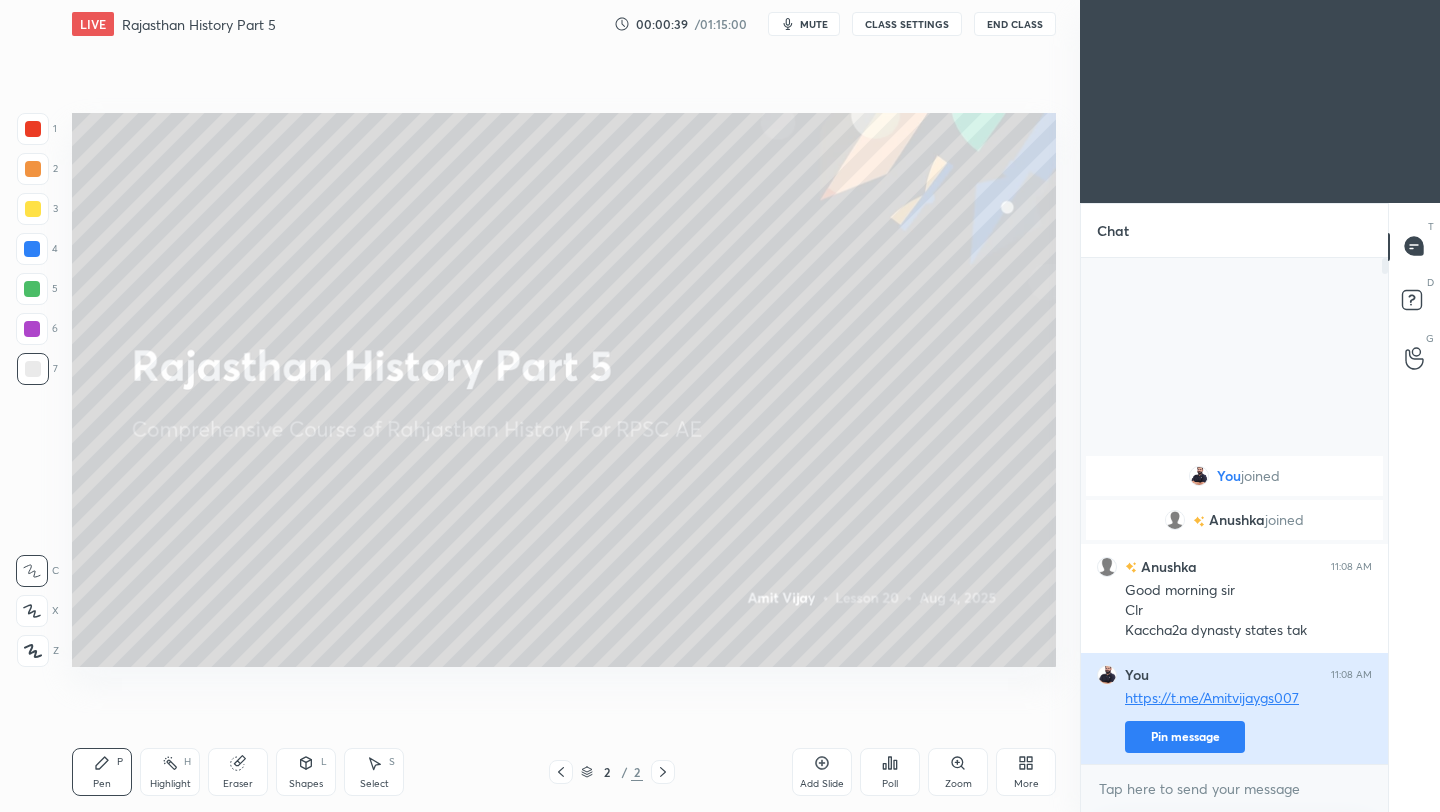 click on "Pin message" at bounding box center [1185, 737] 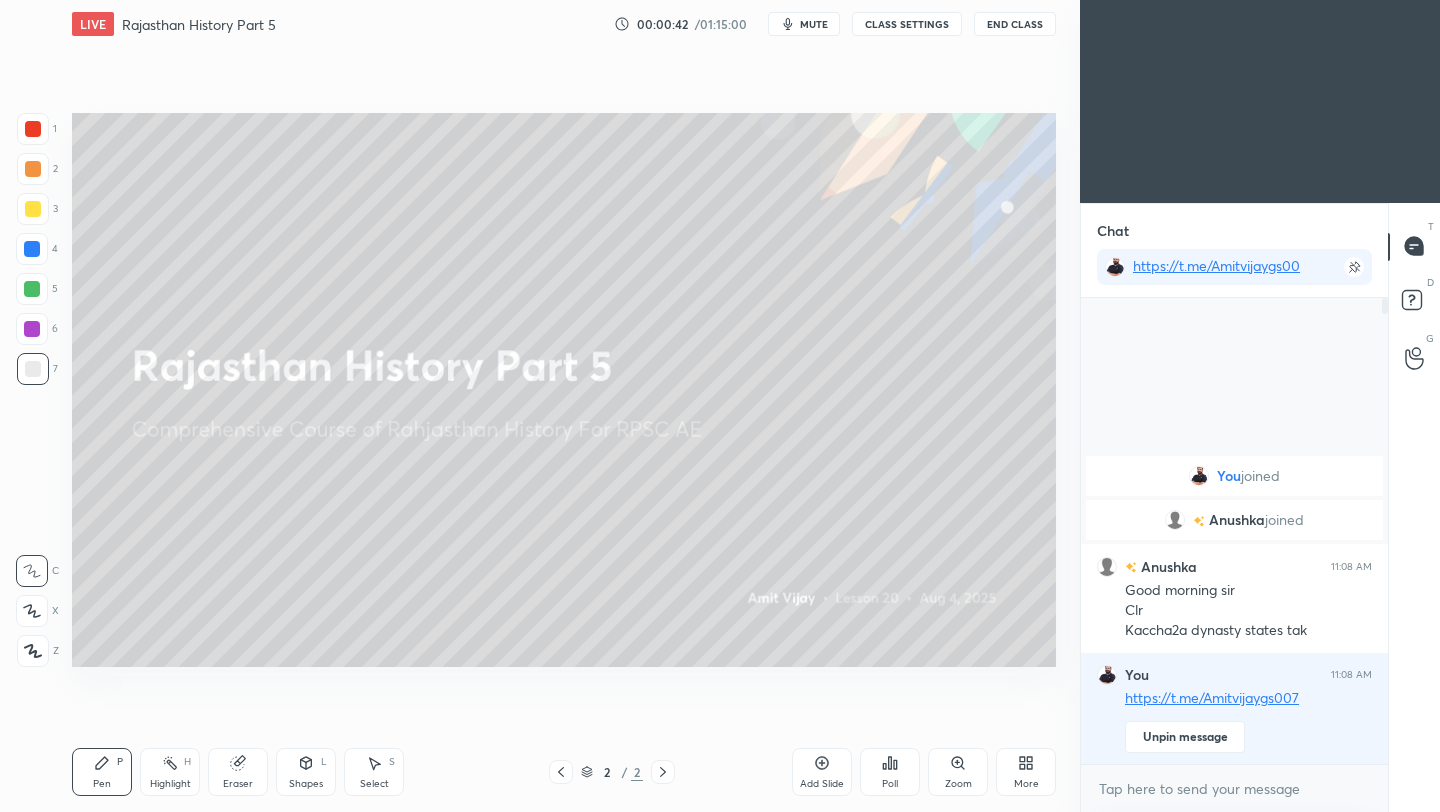 click 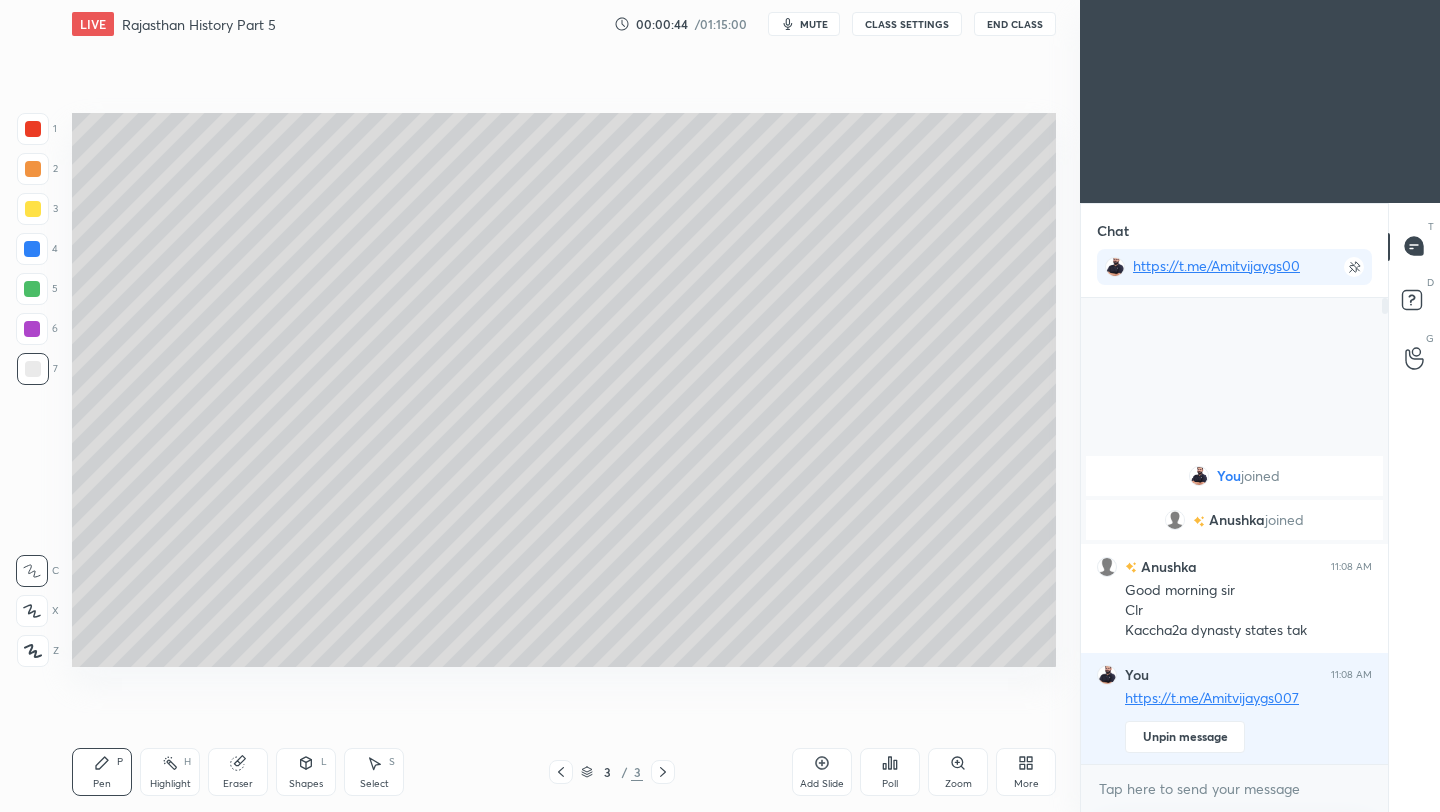 click at bounding box center [33, 209] 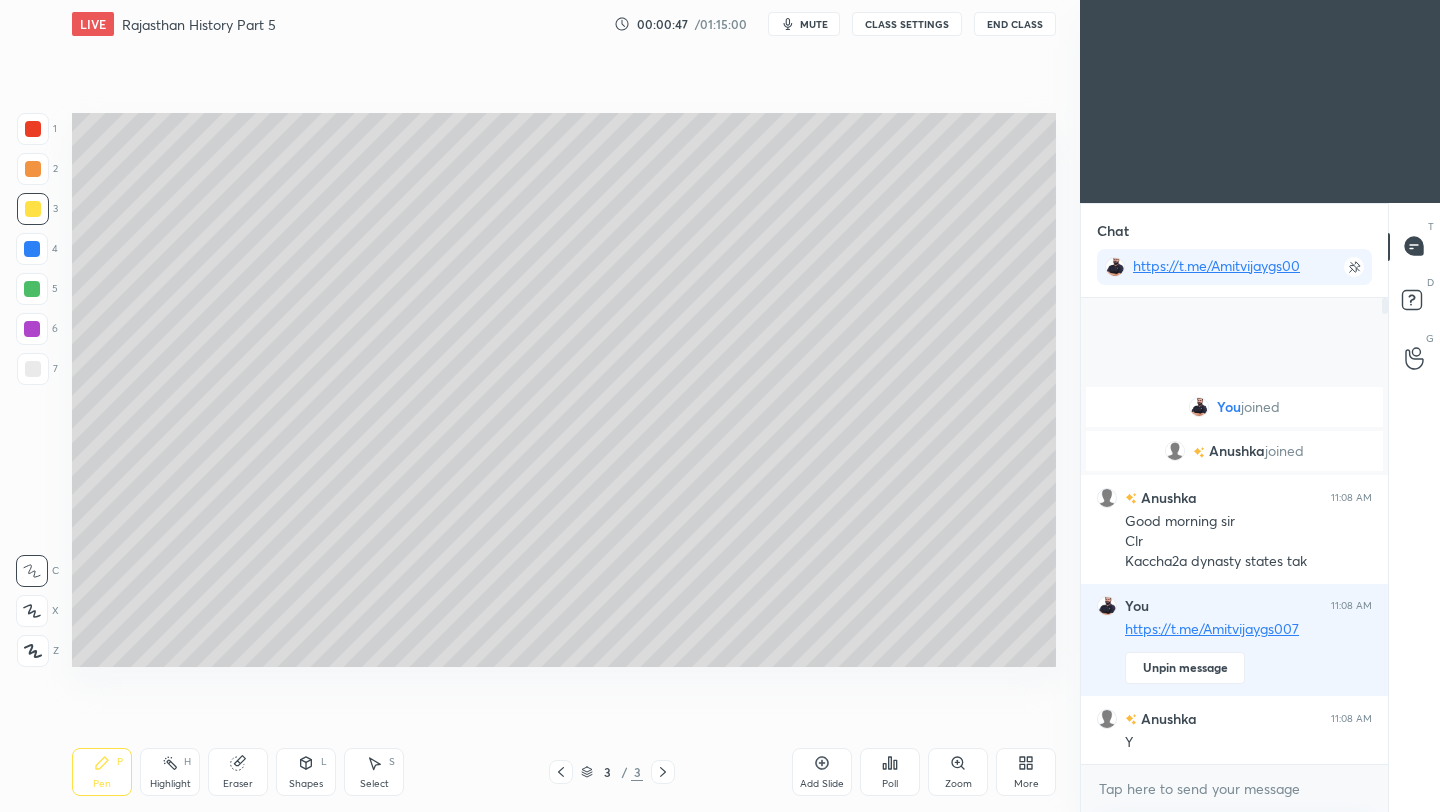 click 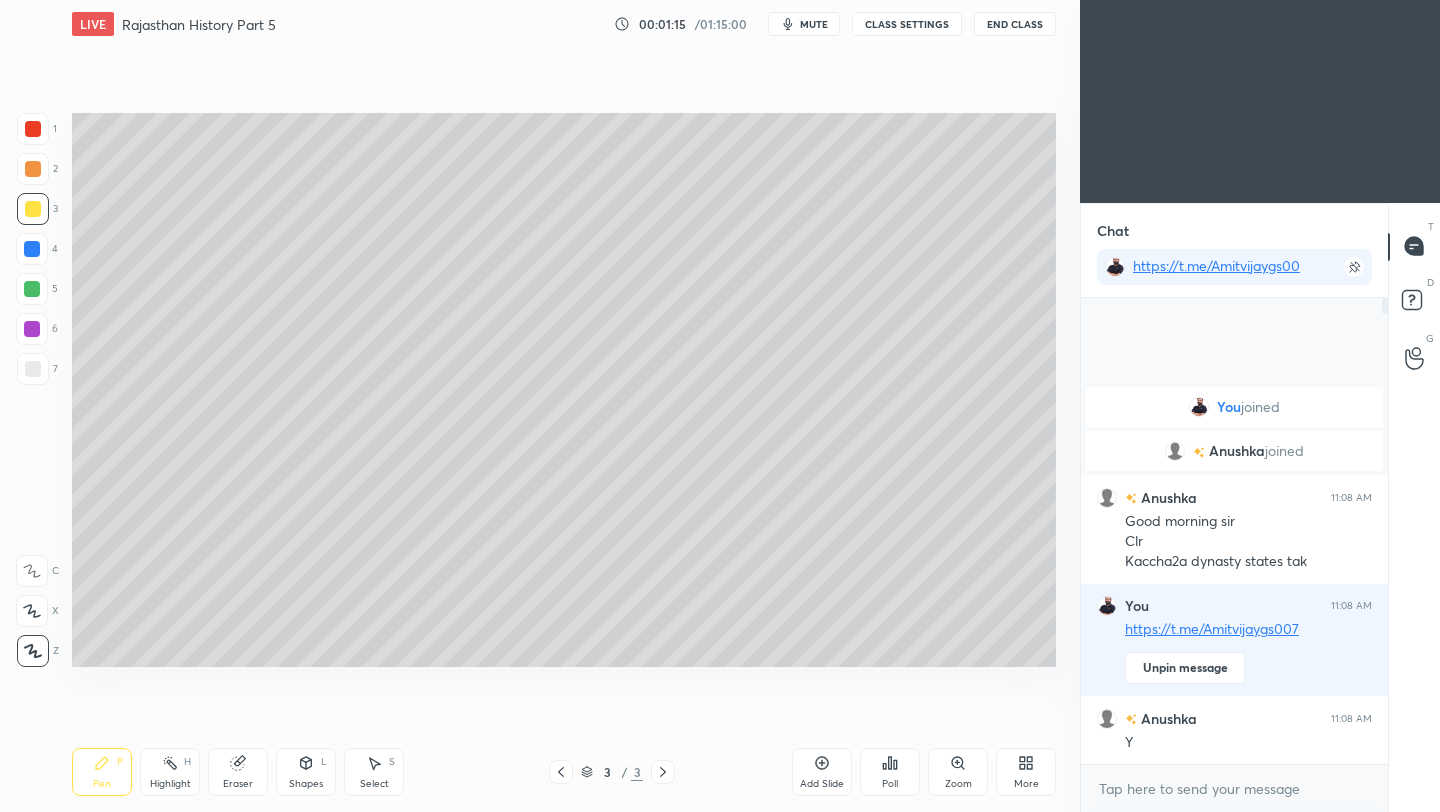 drag, startPoint x: 35, startPoint y: 367, endPoint x: 41, endPoint y: 358, distance: 10.816654 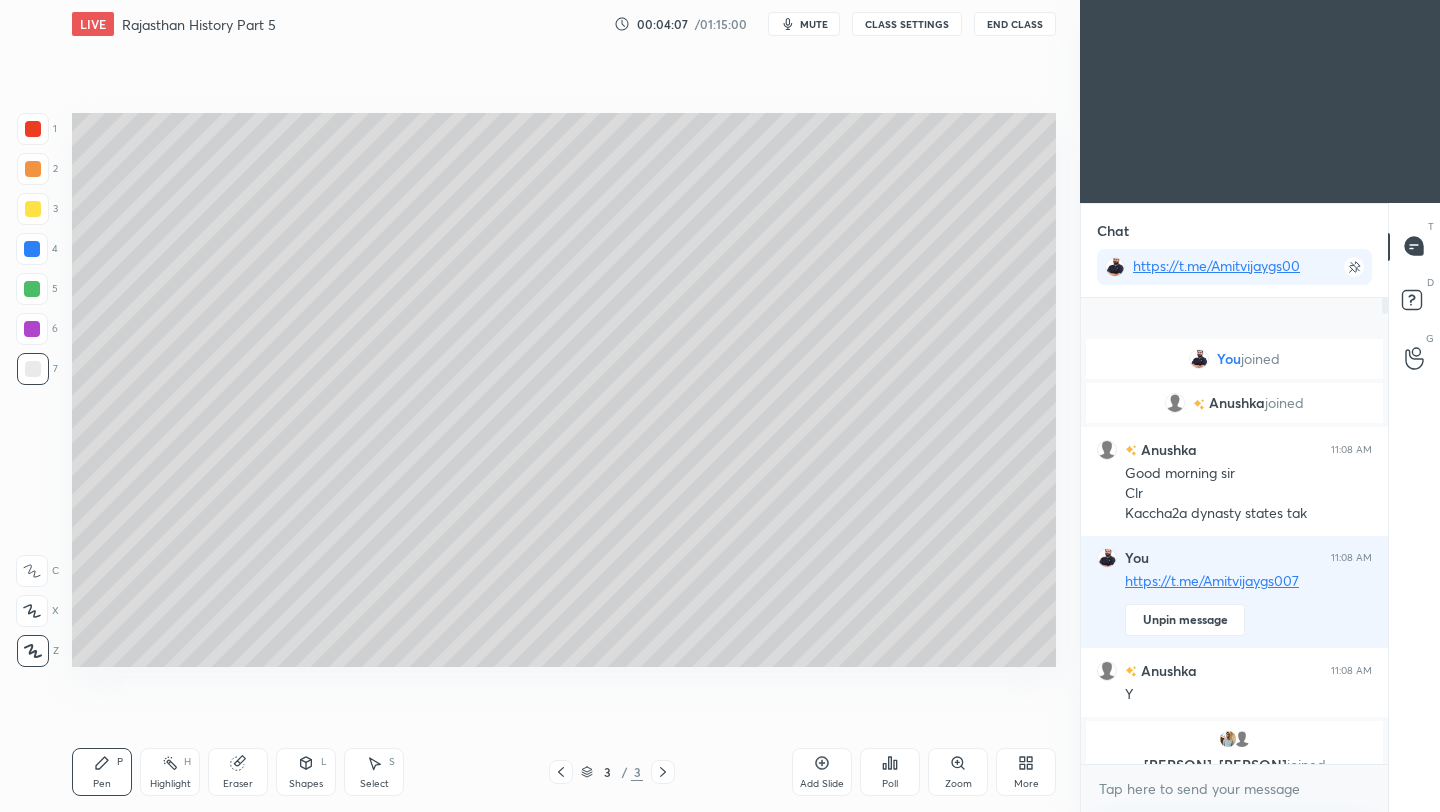 click 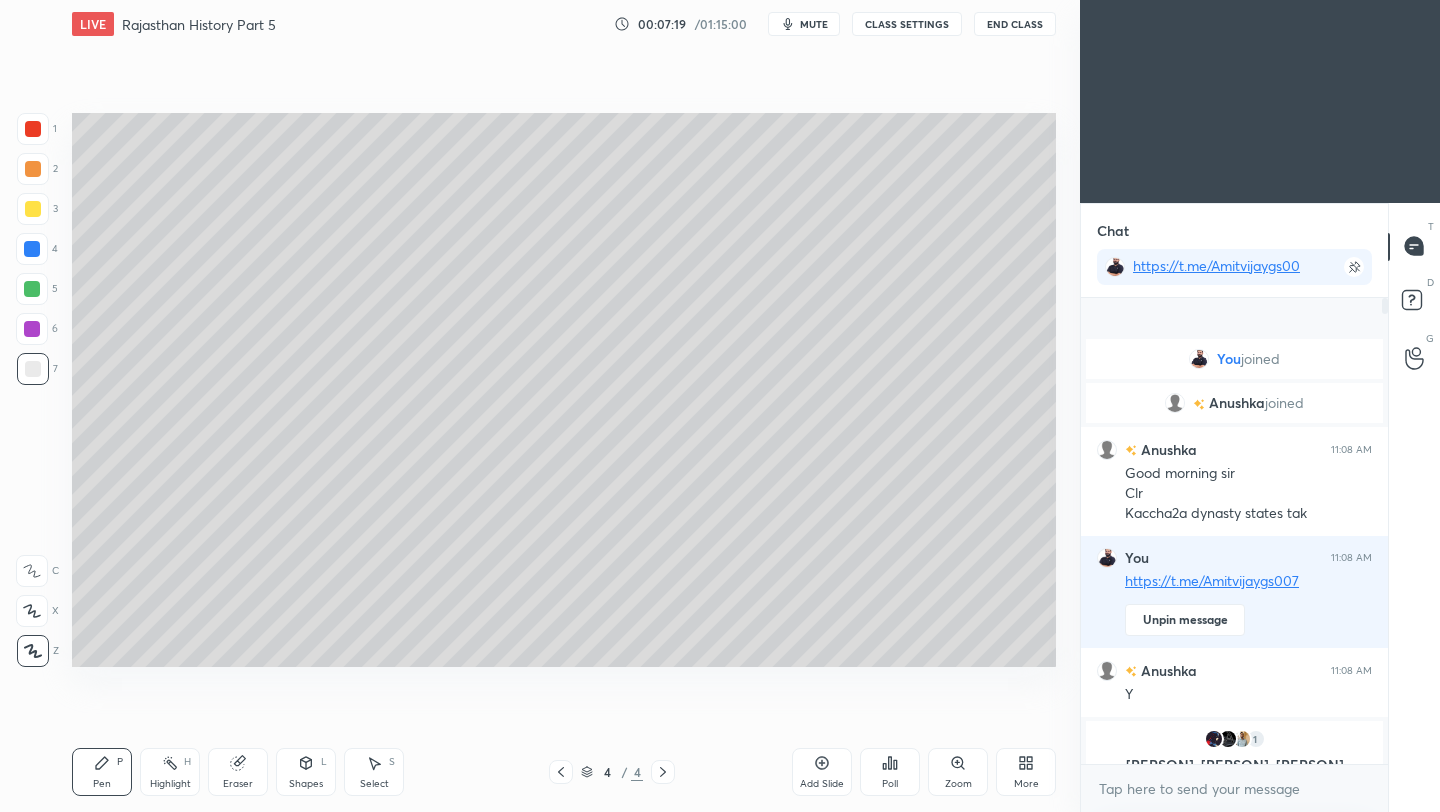 click on "Add Slide" at bounding box center [822, 772] 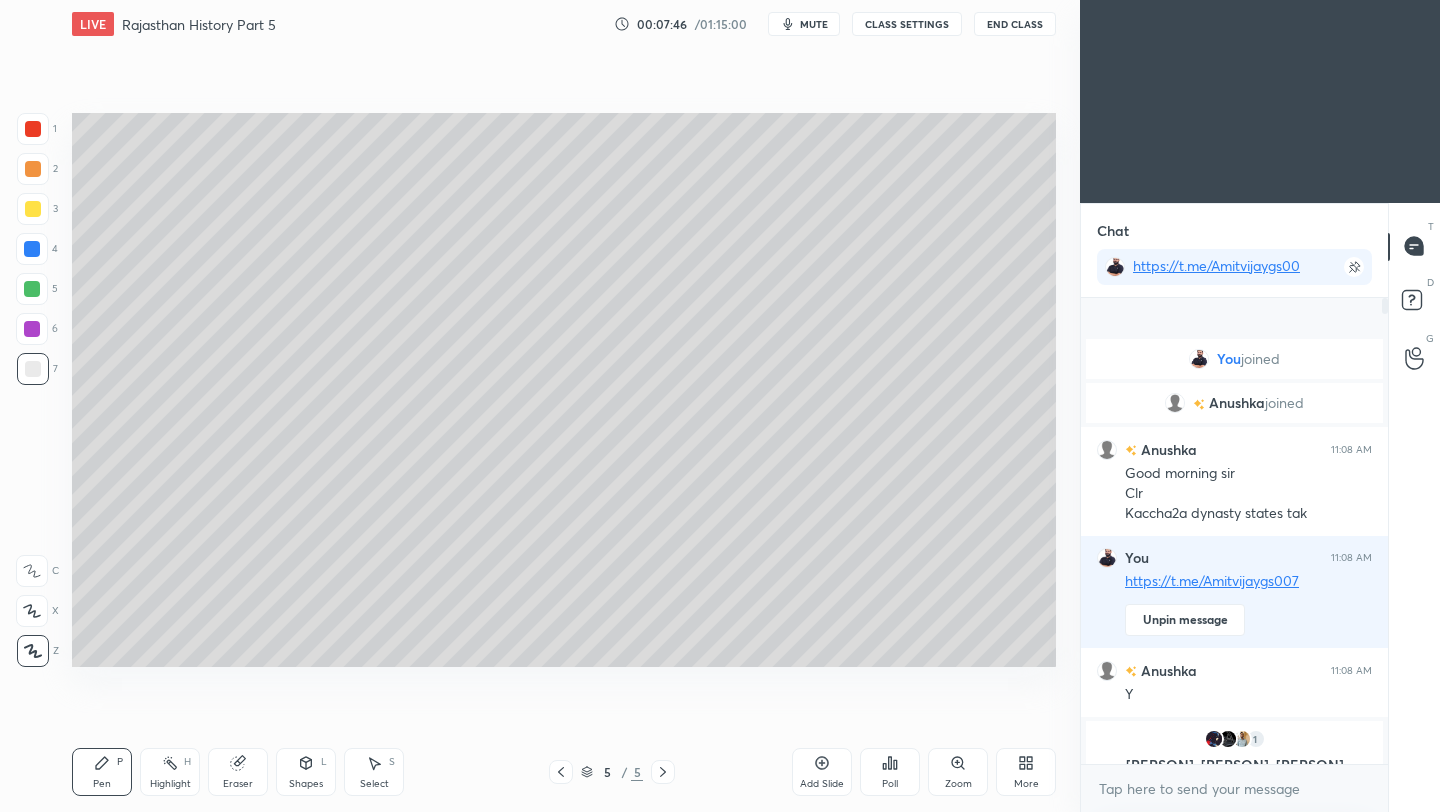 click at bounding box center [33, 209] 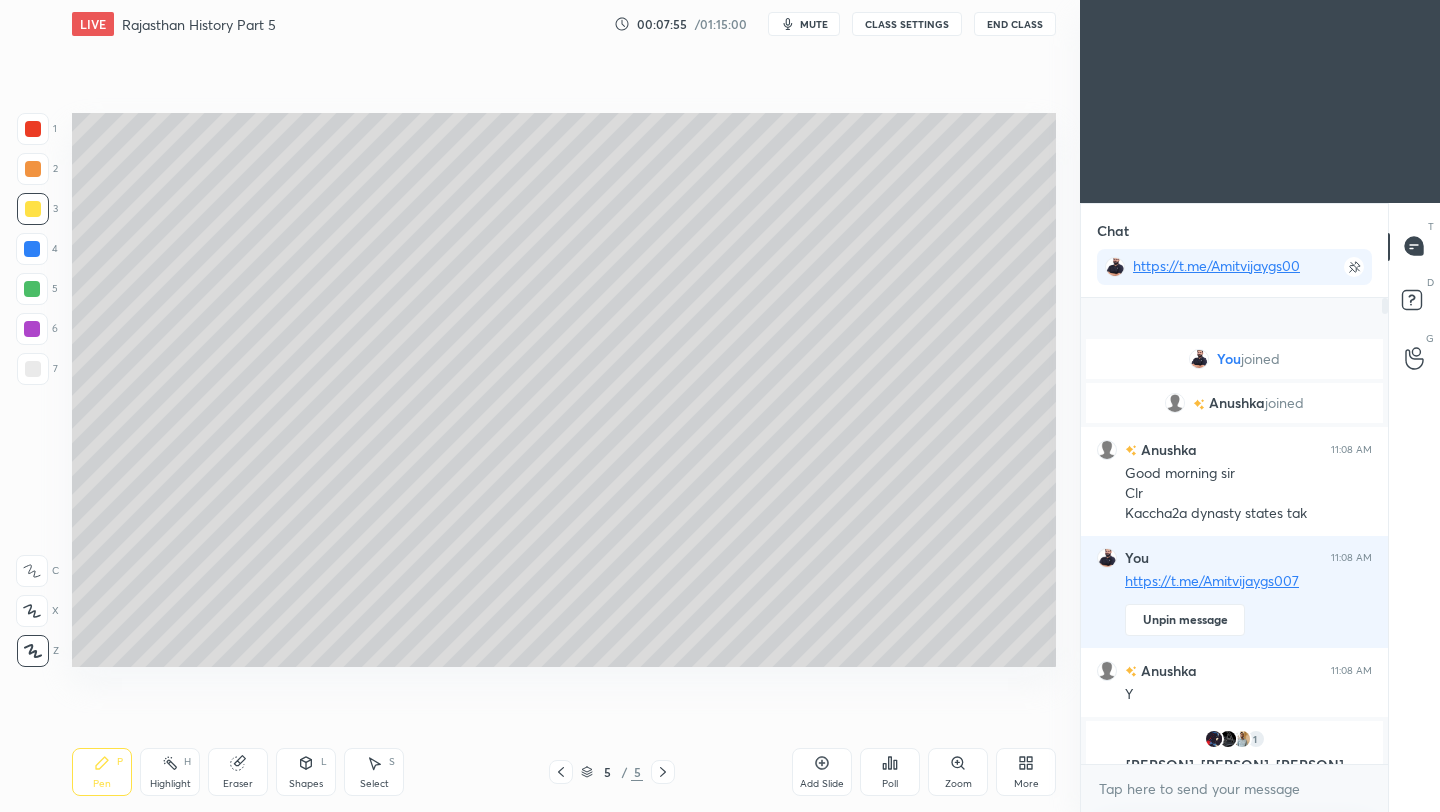 click at bounding box center (33, 369) 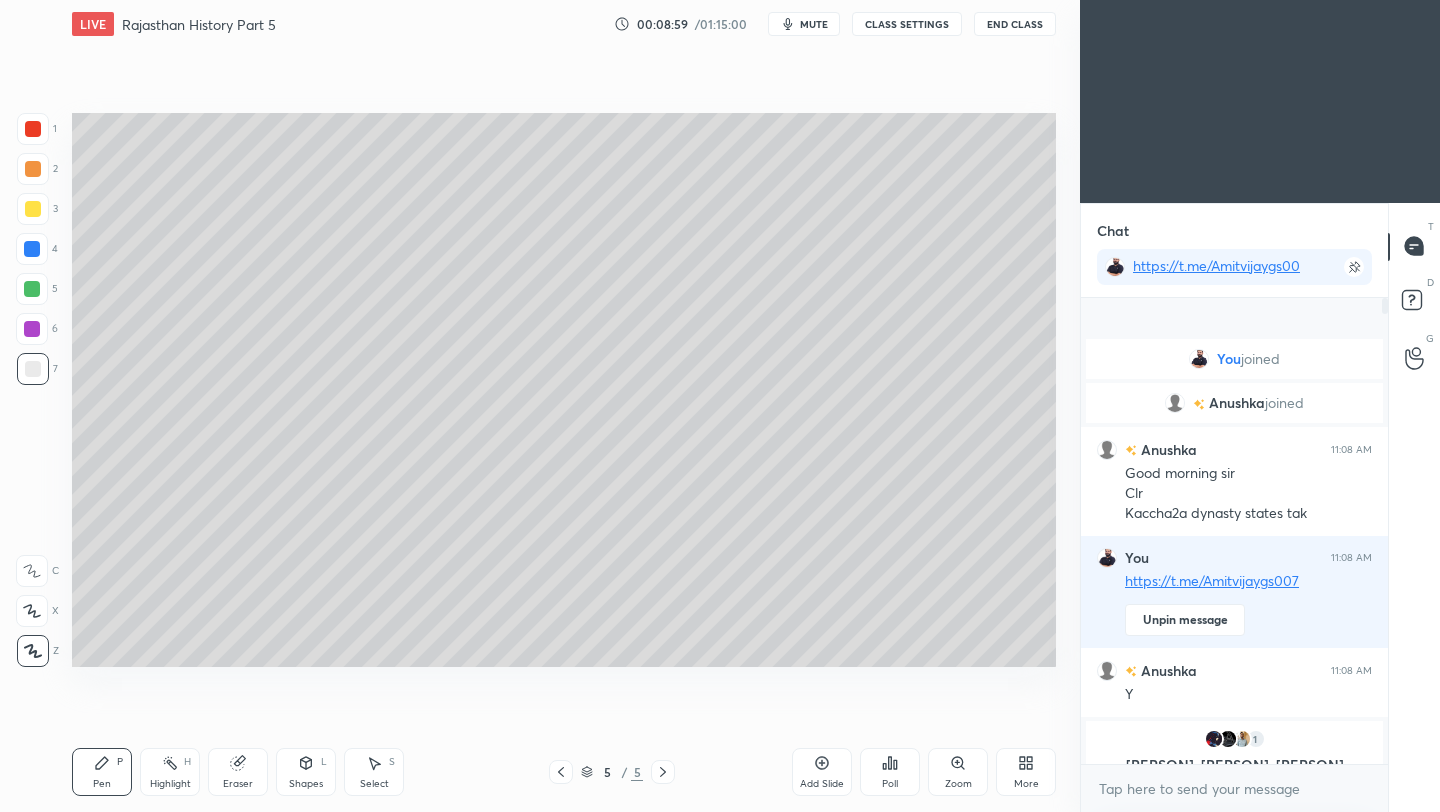 click at bounding box center (33, 209) 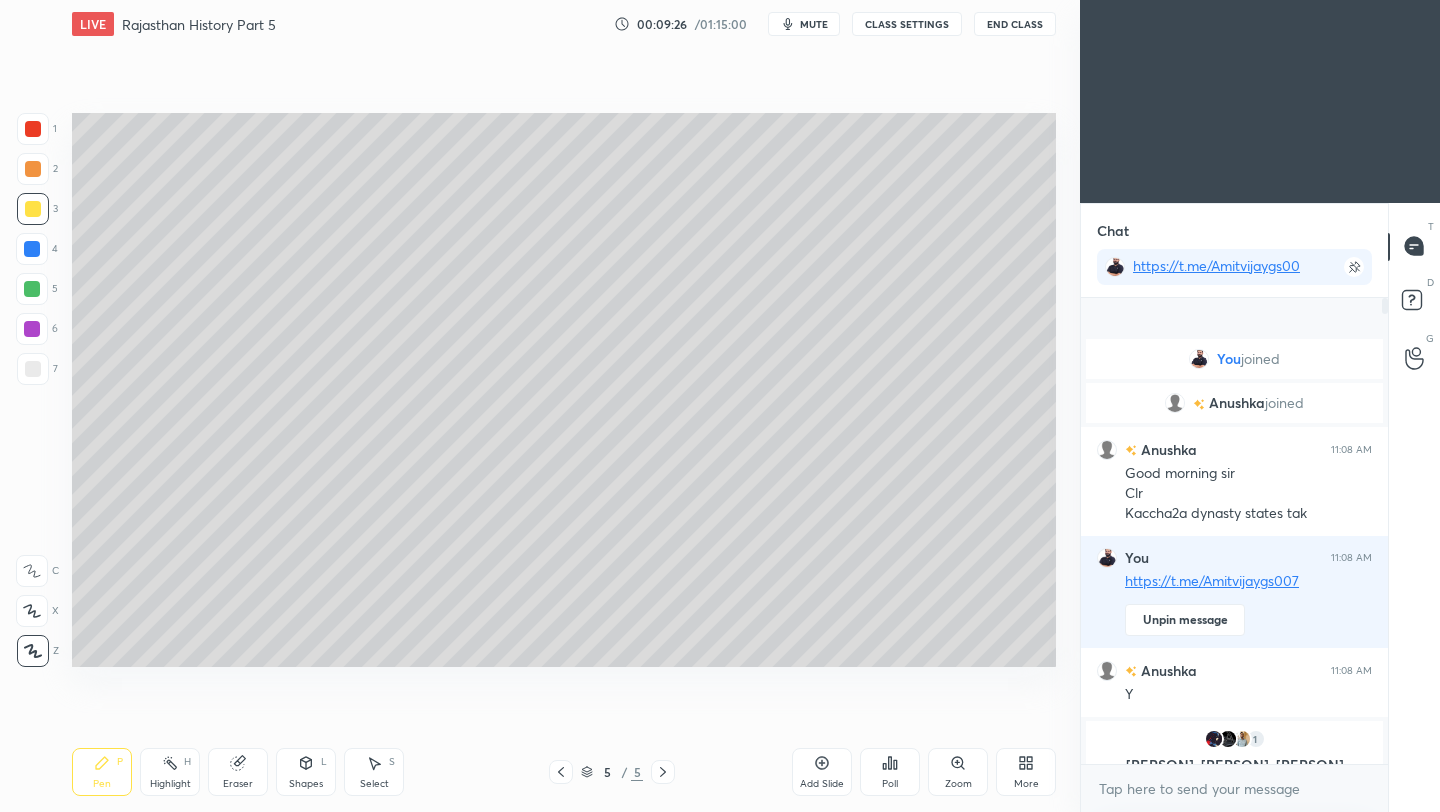 click at bounding box center [33, 369] 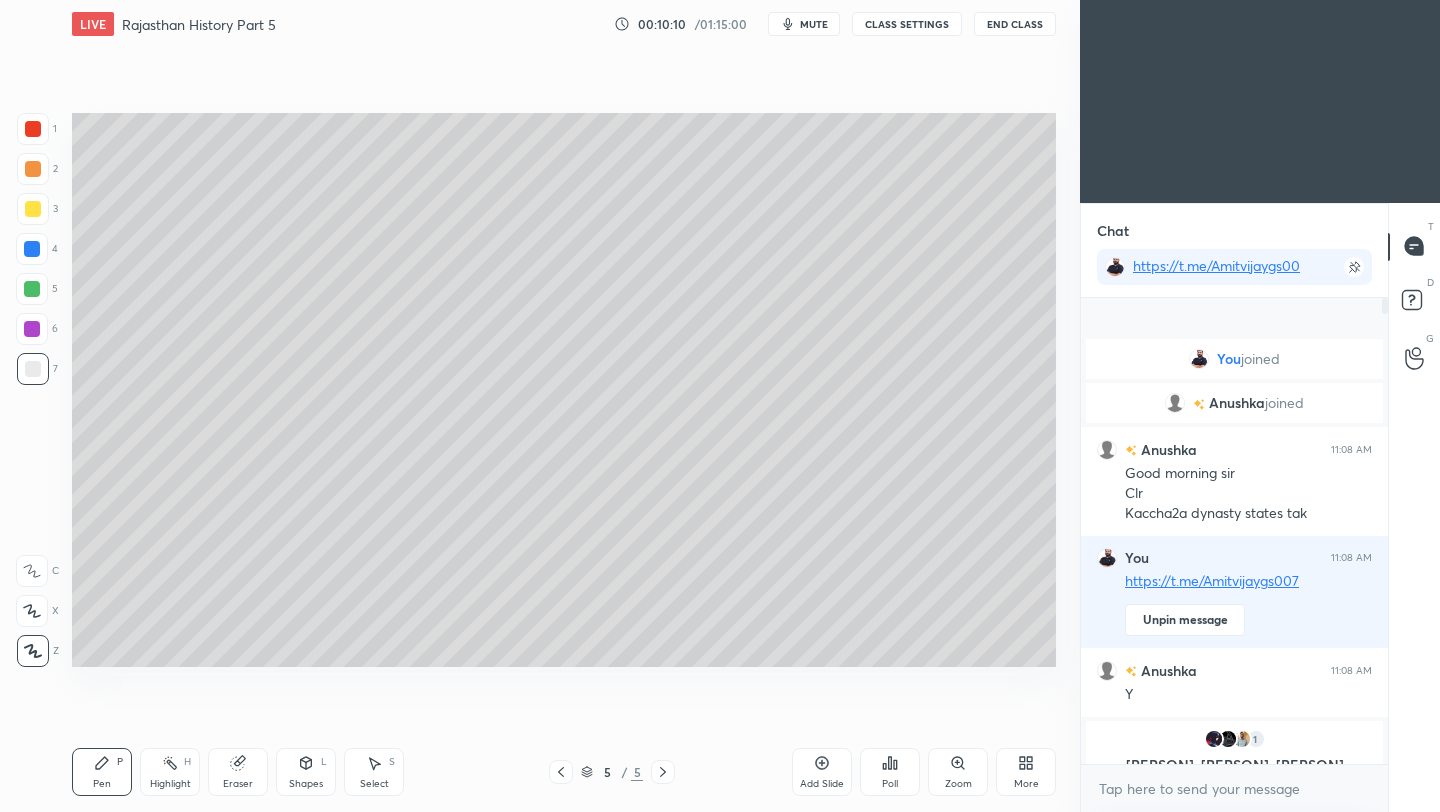 click 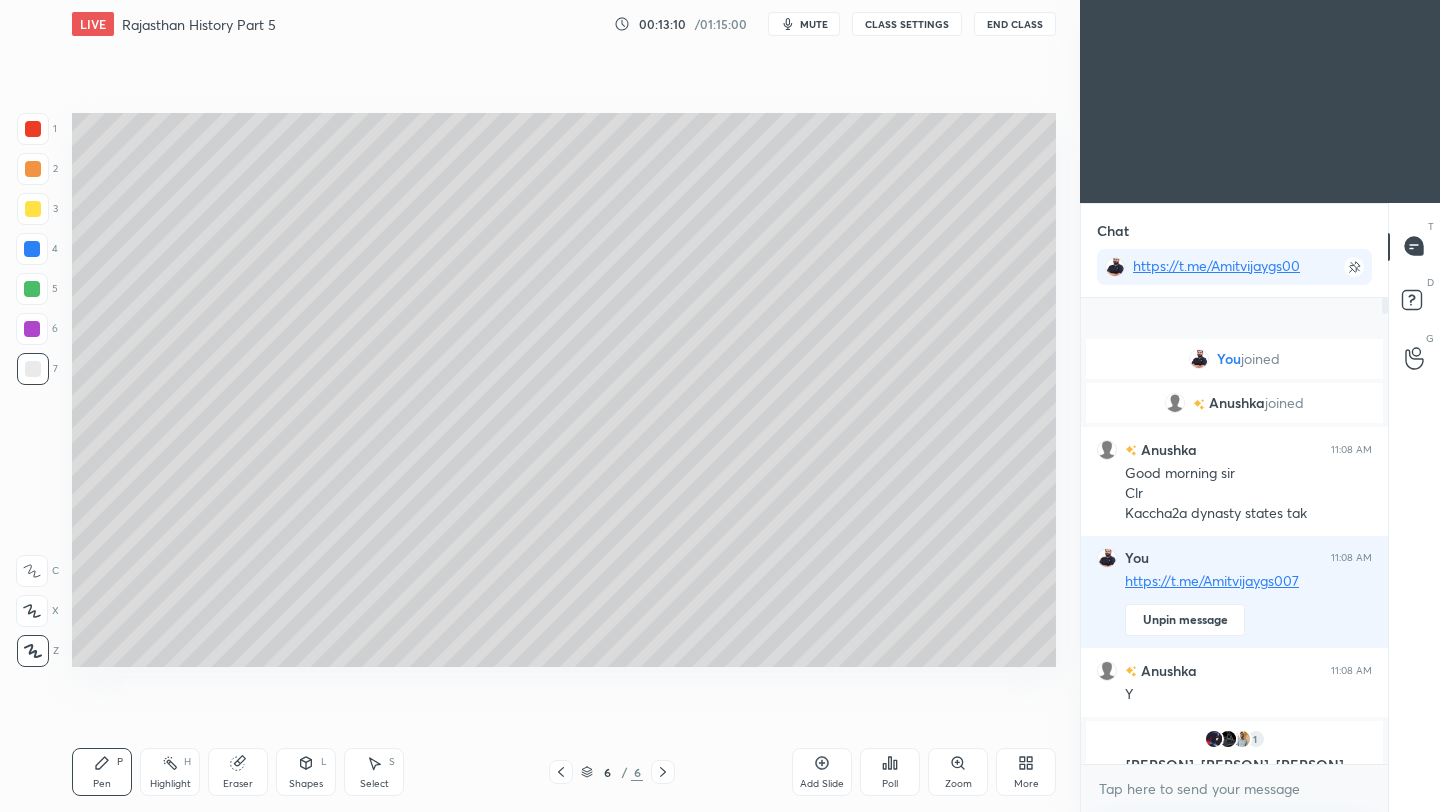 click 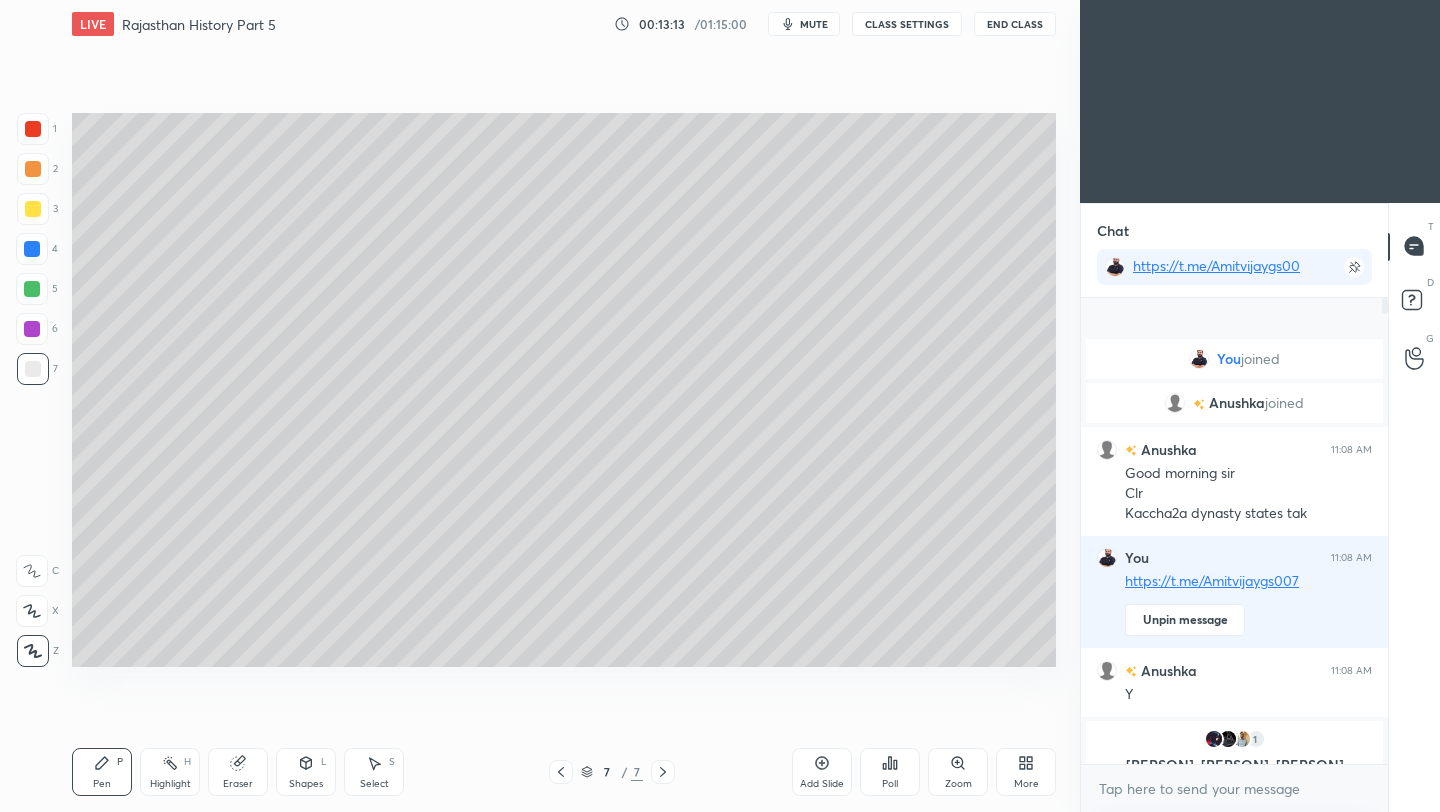 click at bounding box center (33, 209) 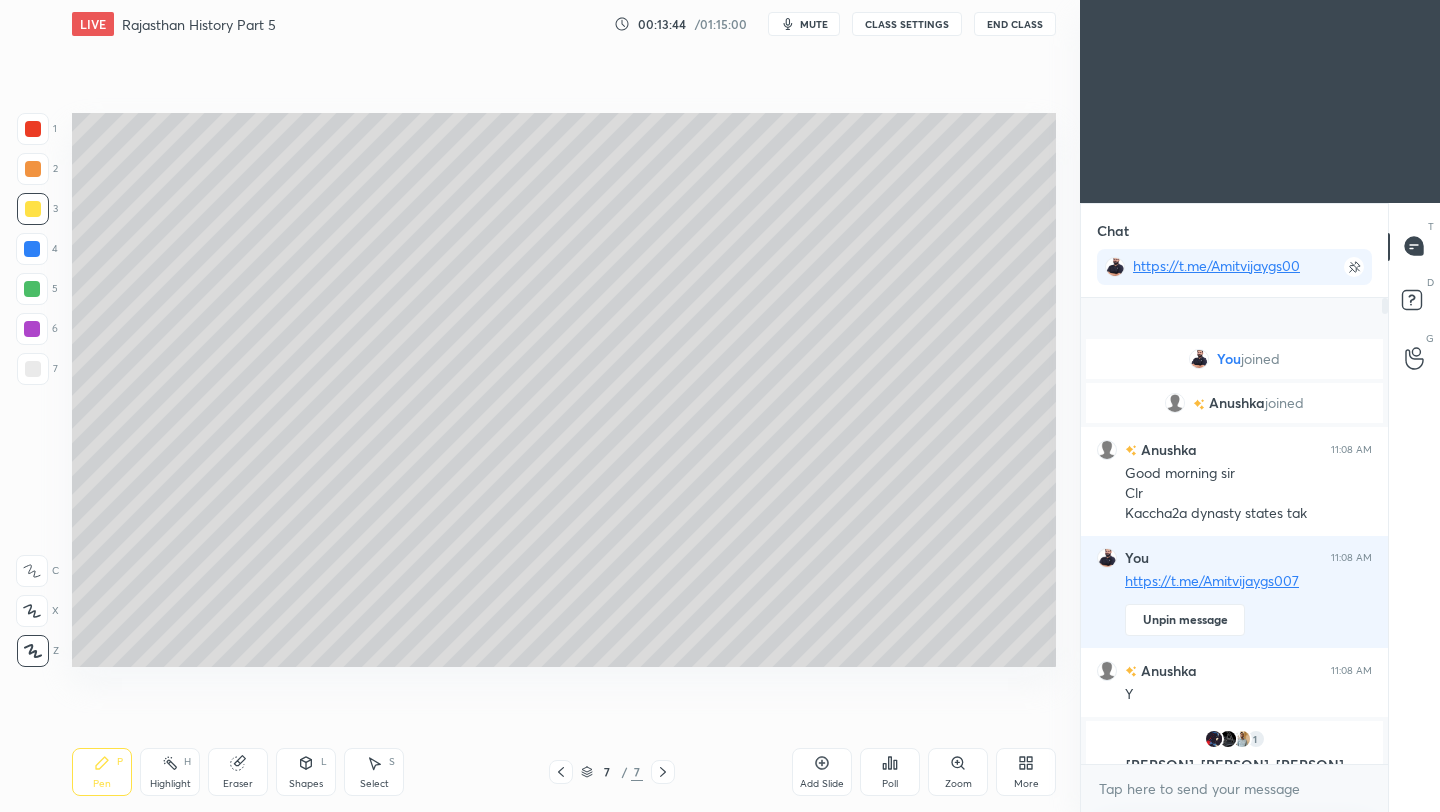 click at bounding box center (33, 369) 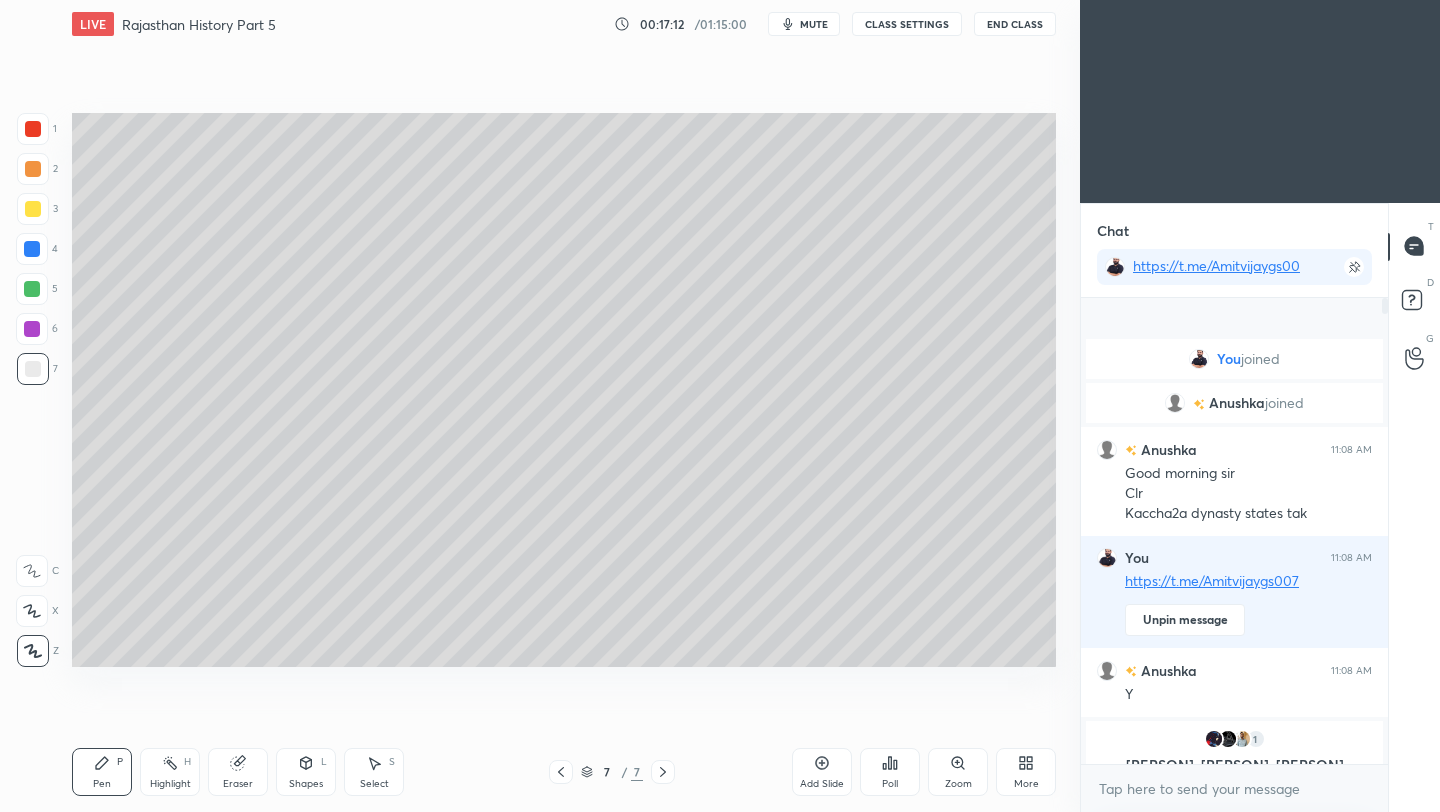 click 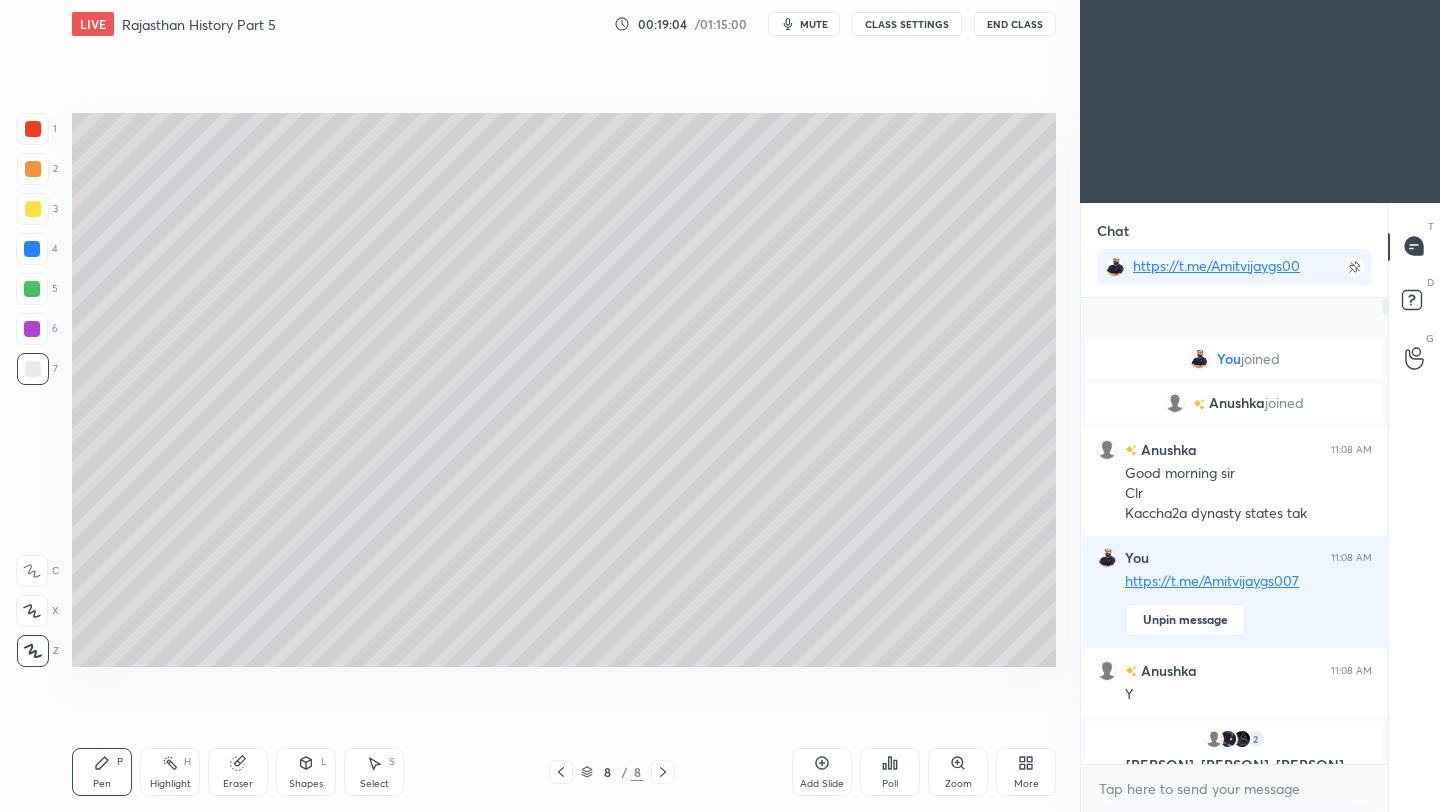 click on "Eraser" at bounding box center (238, 772) 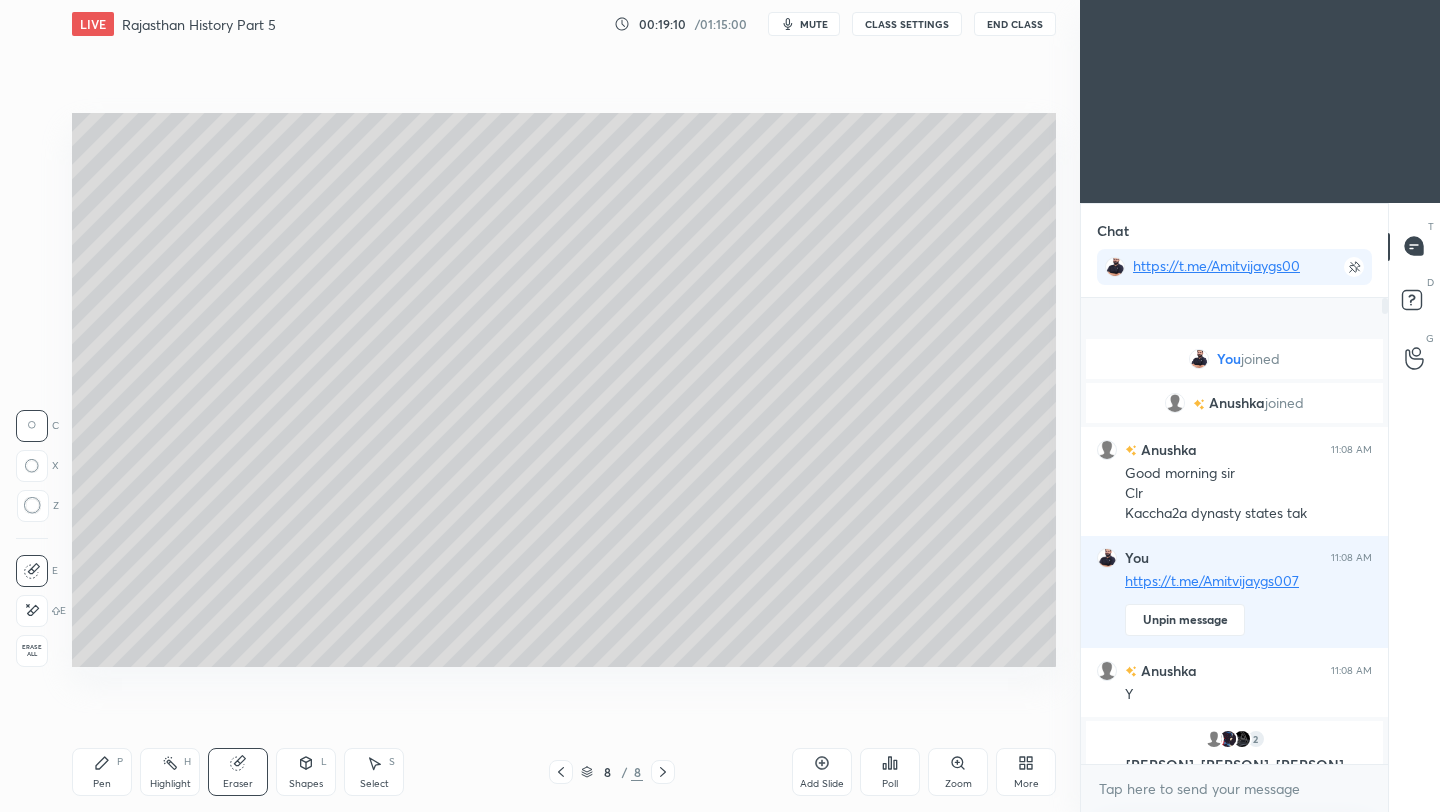 click on "Pen" at bounding box center (102, 784) 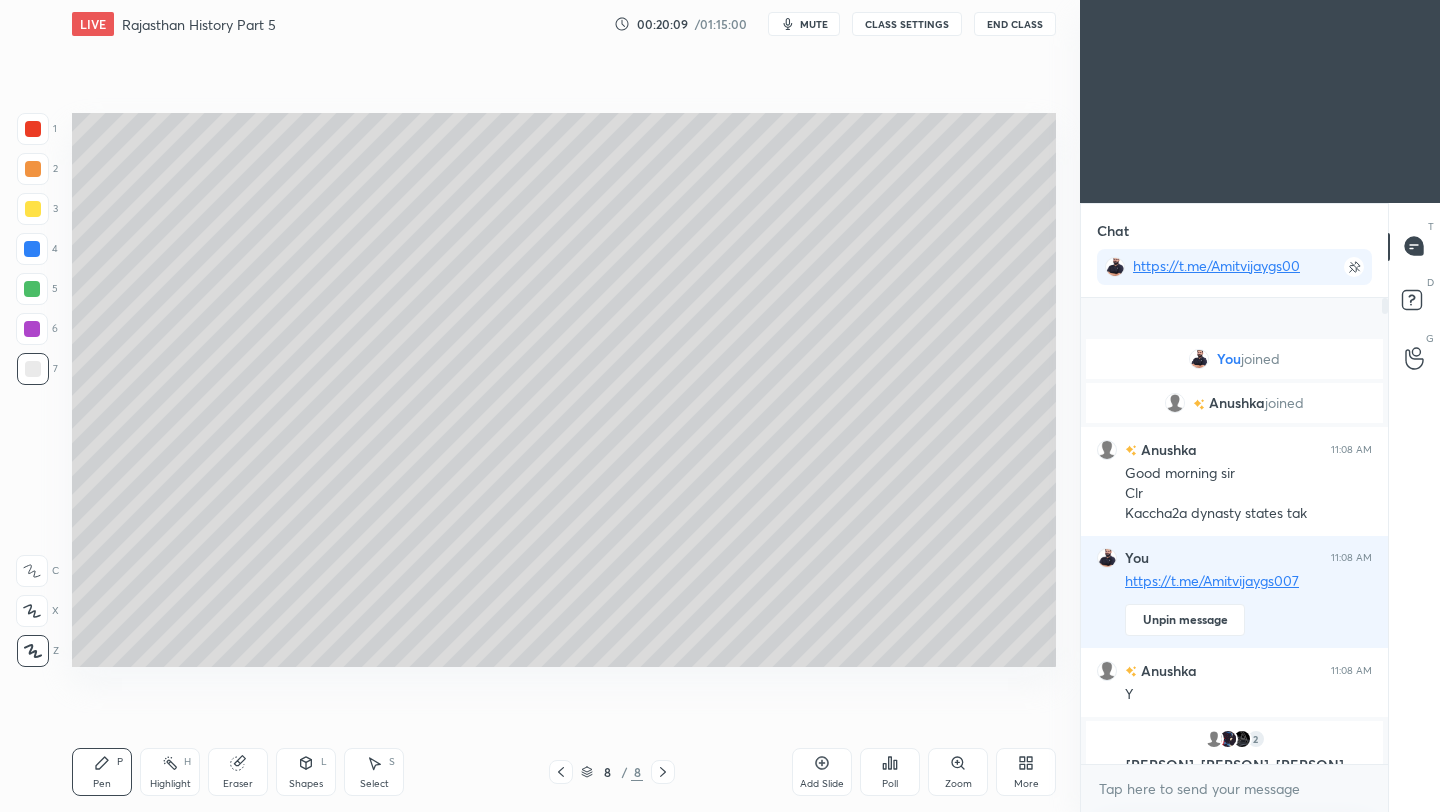 click 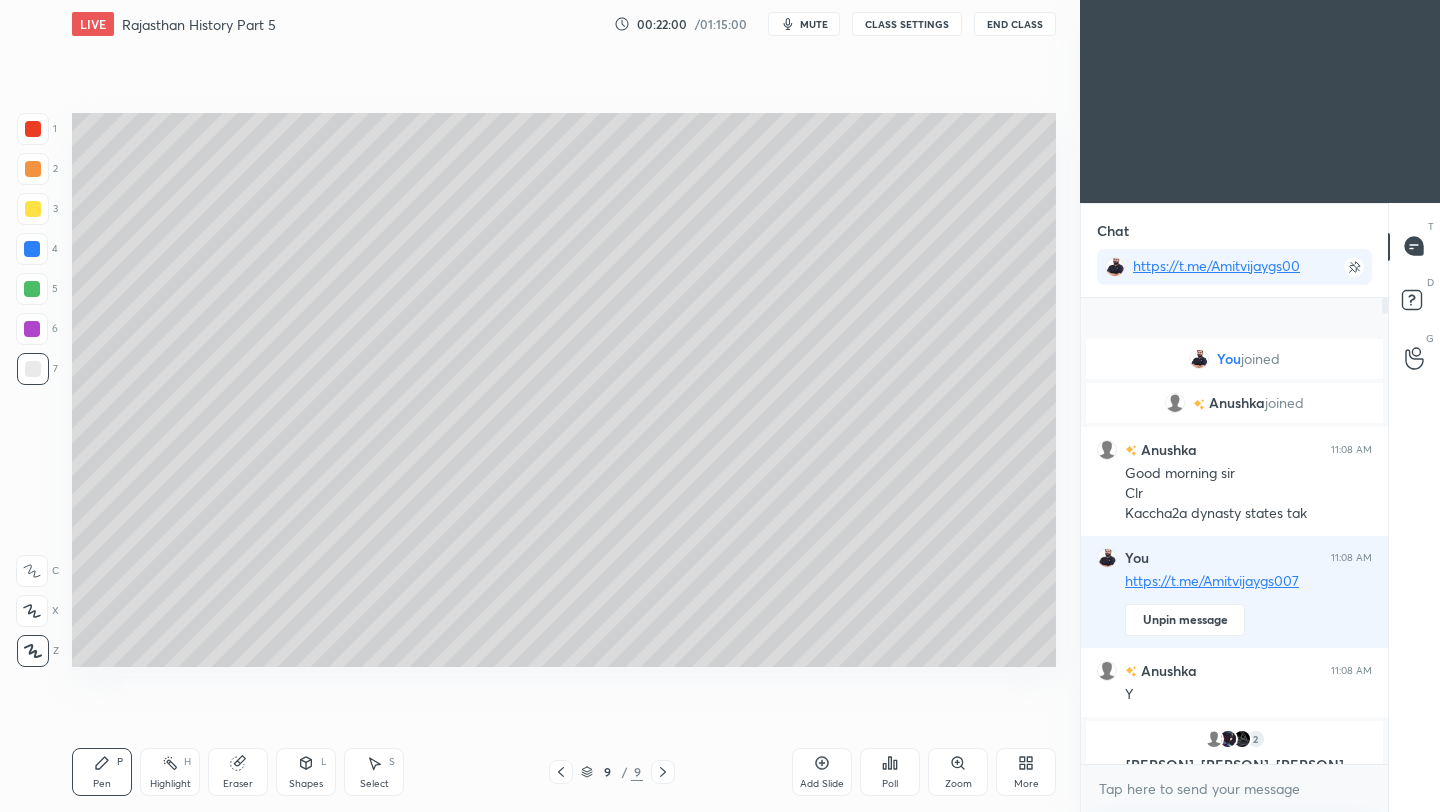 click on "End Class" at bounding box center [1015, 24] 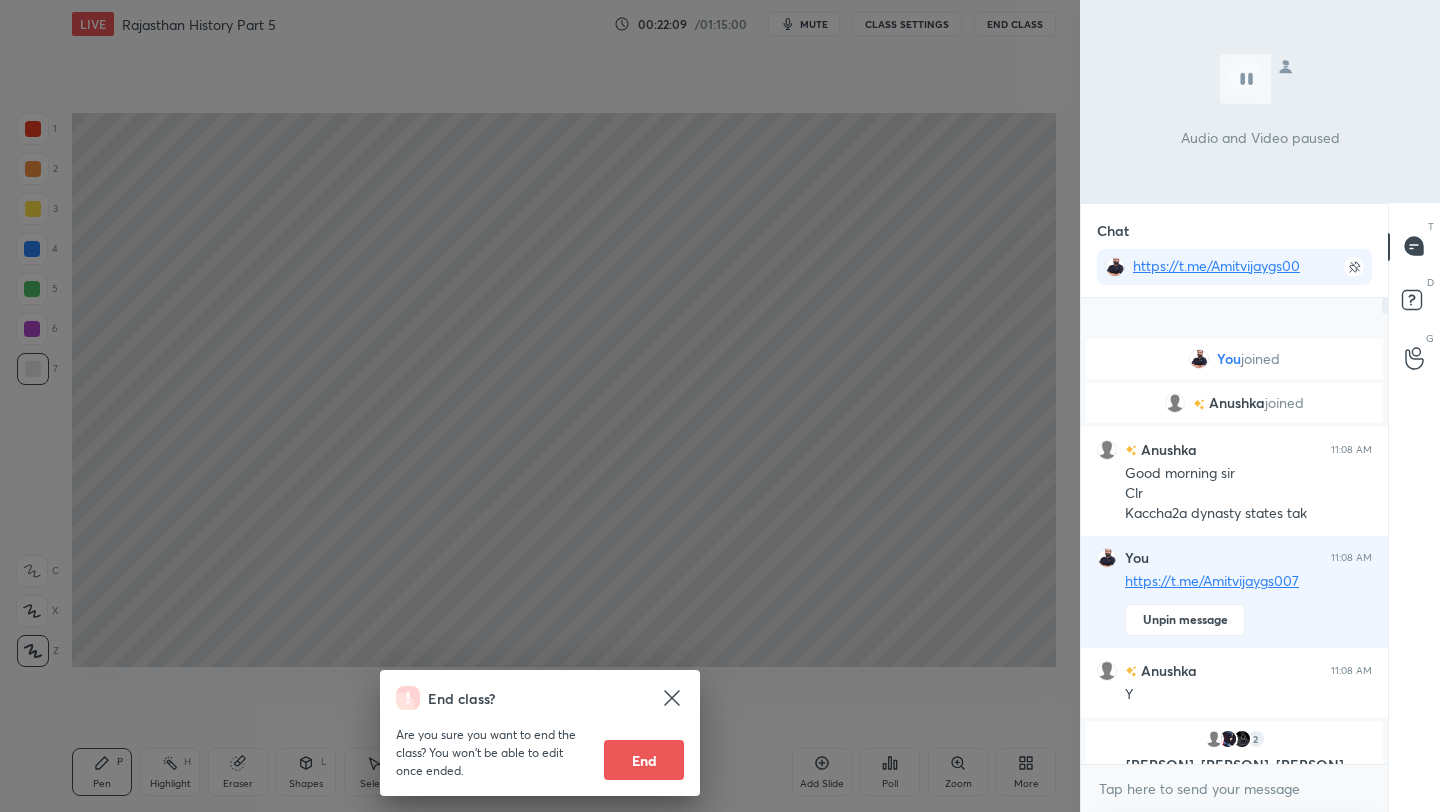 click on "End class? Are you sure you want to end the class? You won’t be able to edit once ended. End" at bounding box center [540, 406] 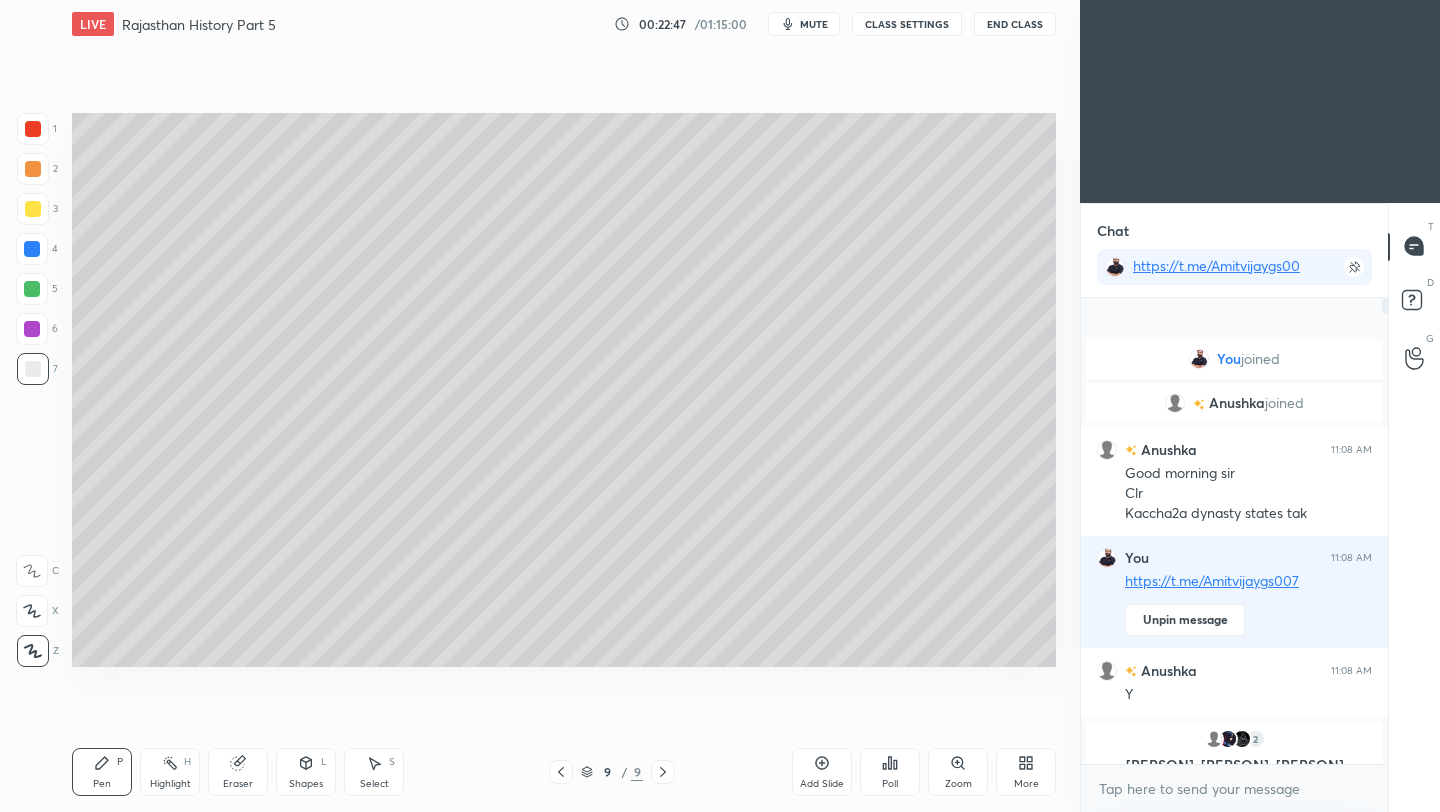 click 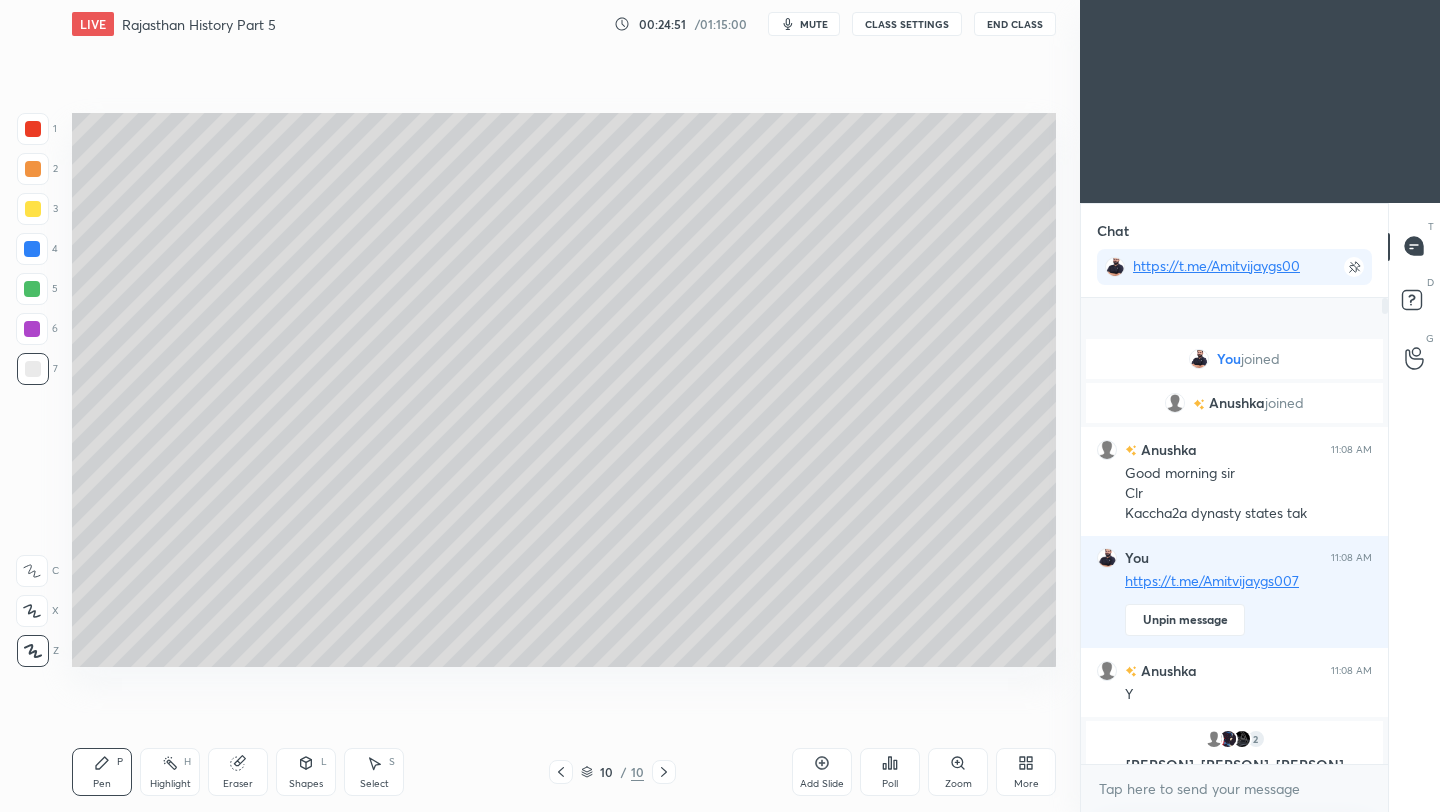 click 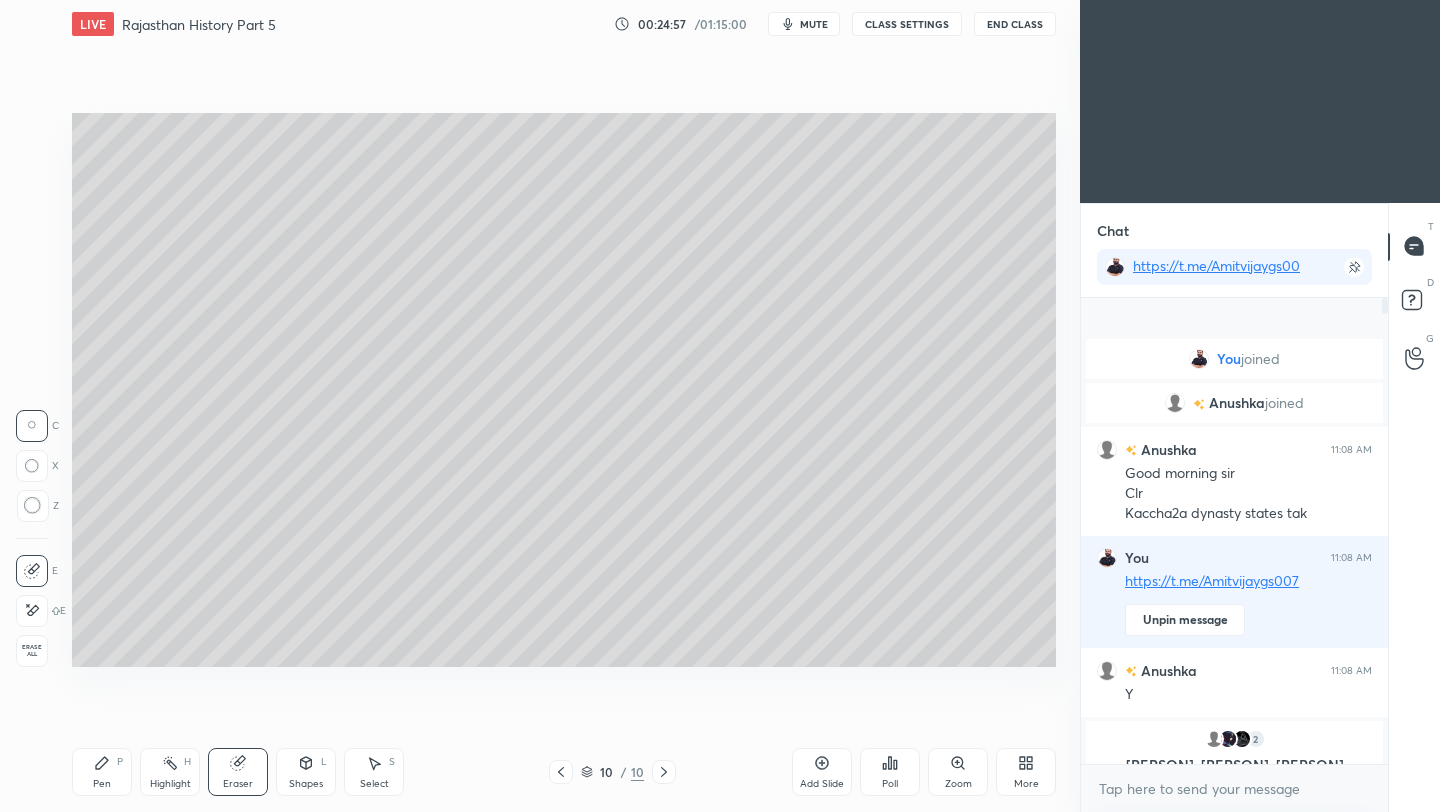 click on "Pen P" at bounding box center (102, 772) 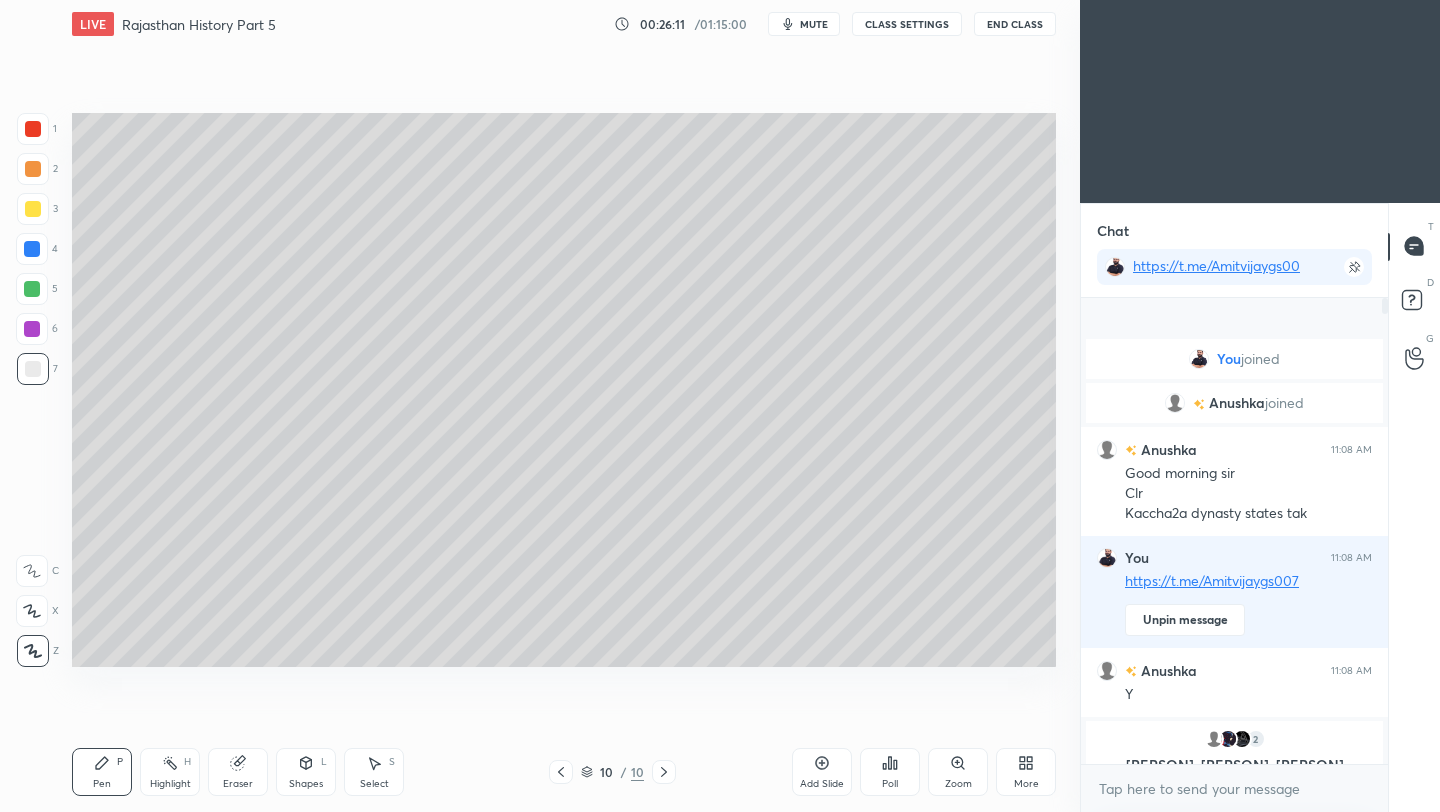 click 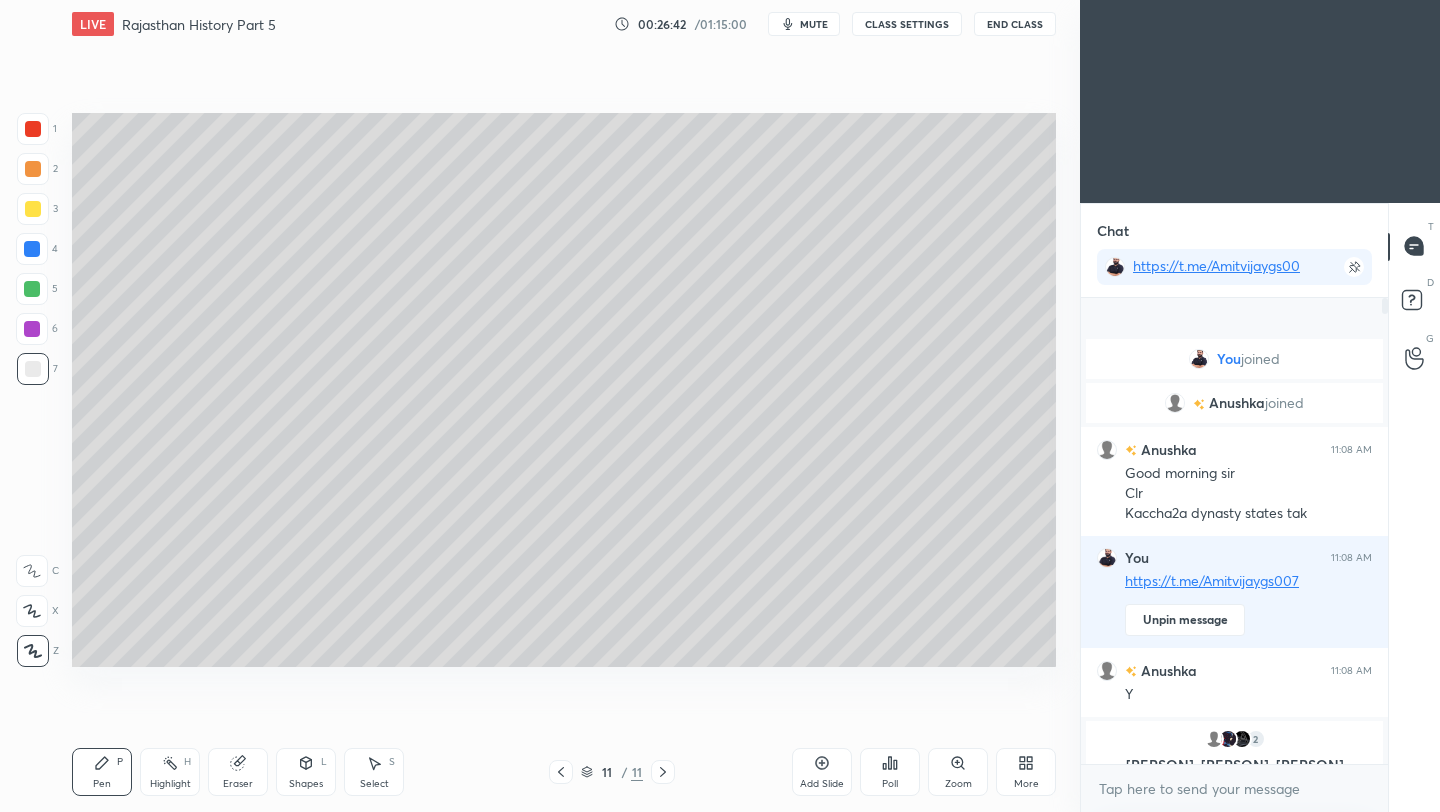 click at bounding box center (33, 209) 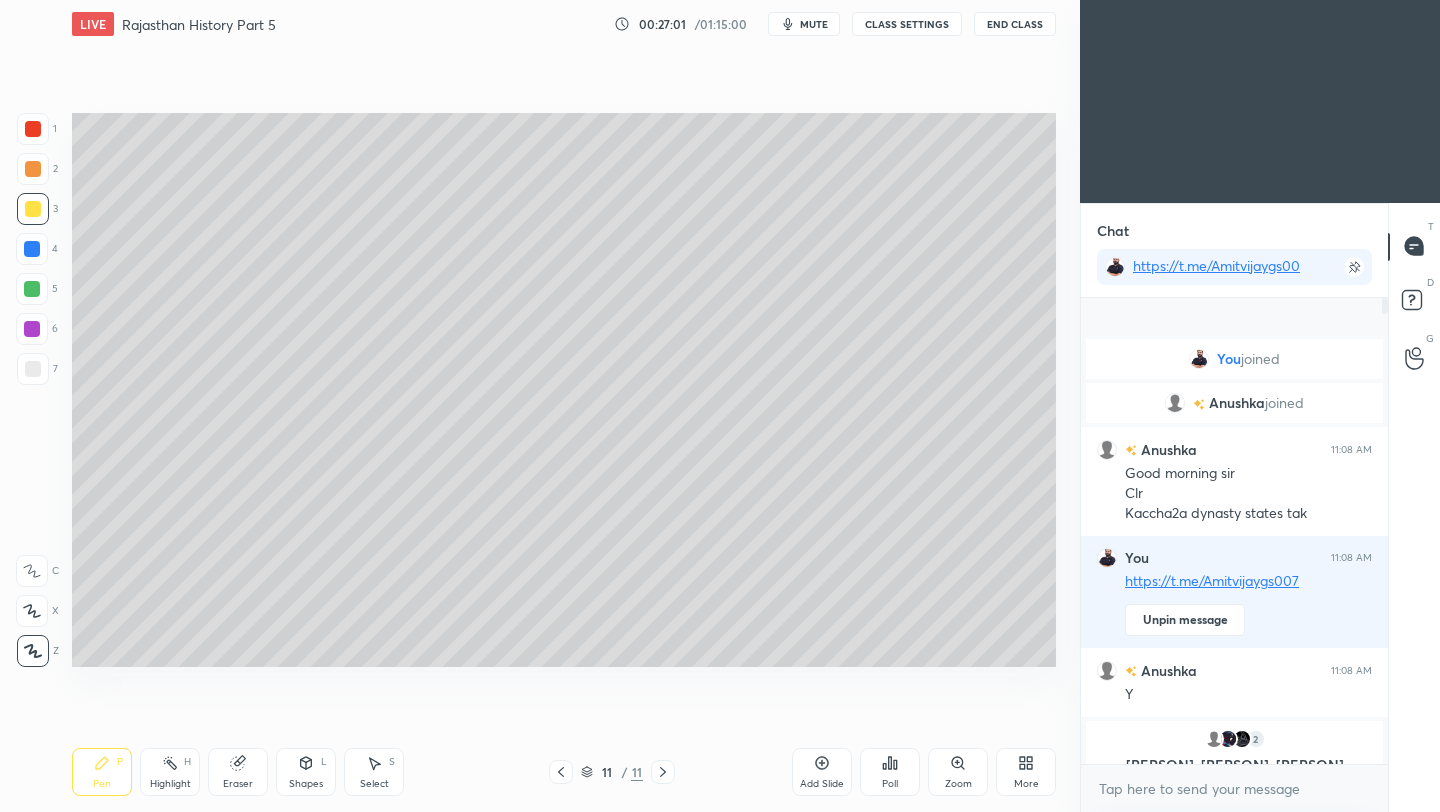 click at bounding box center (33, 369) 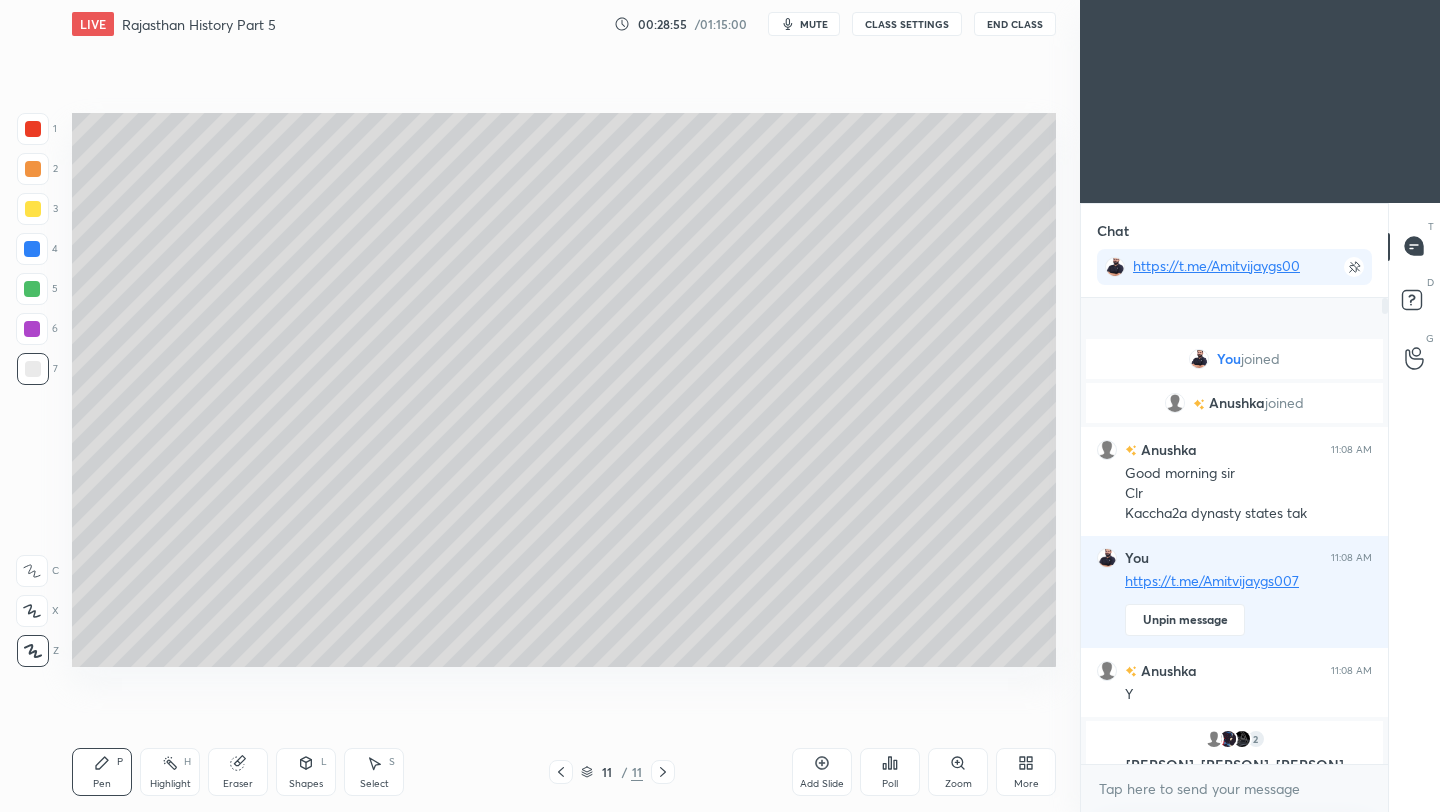 click 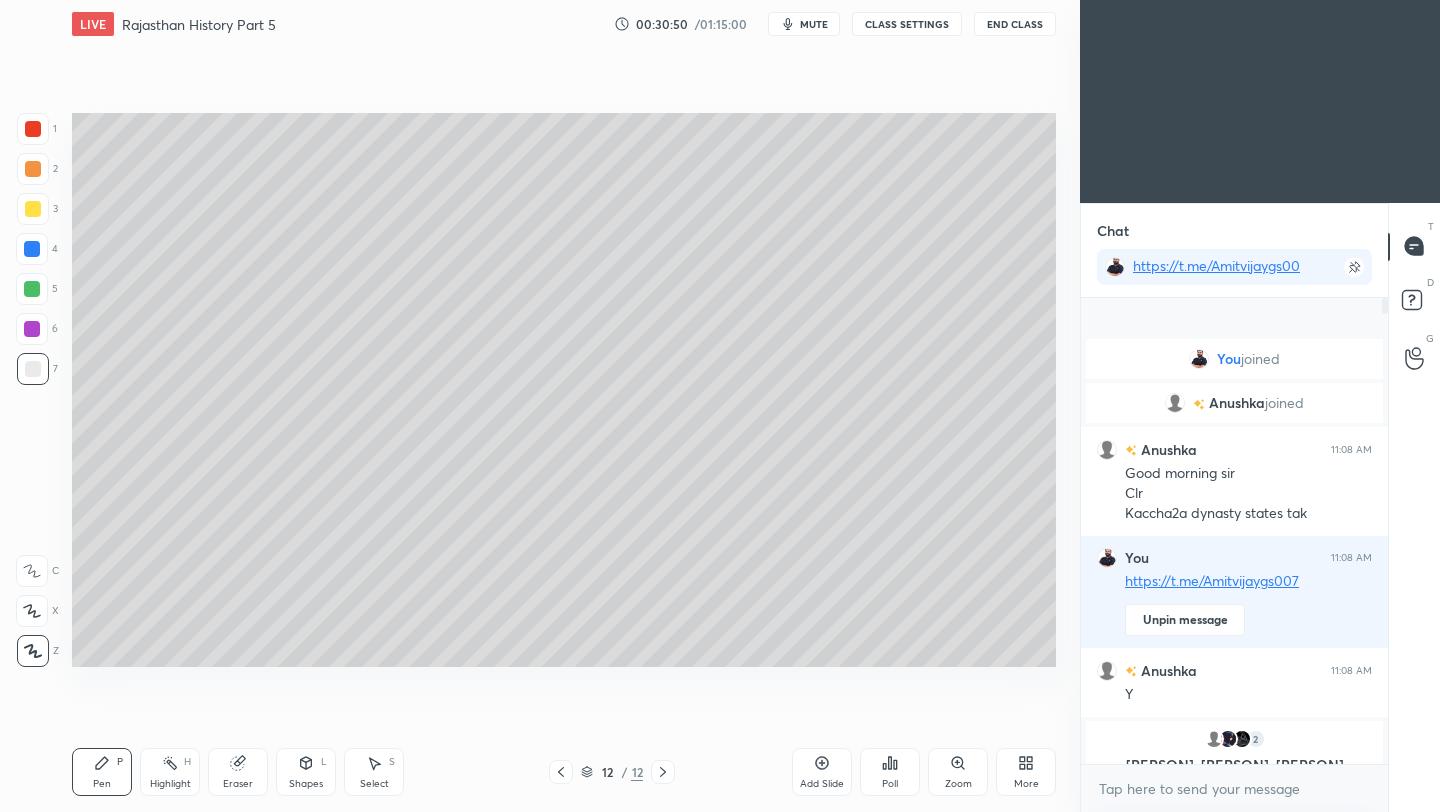 click 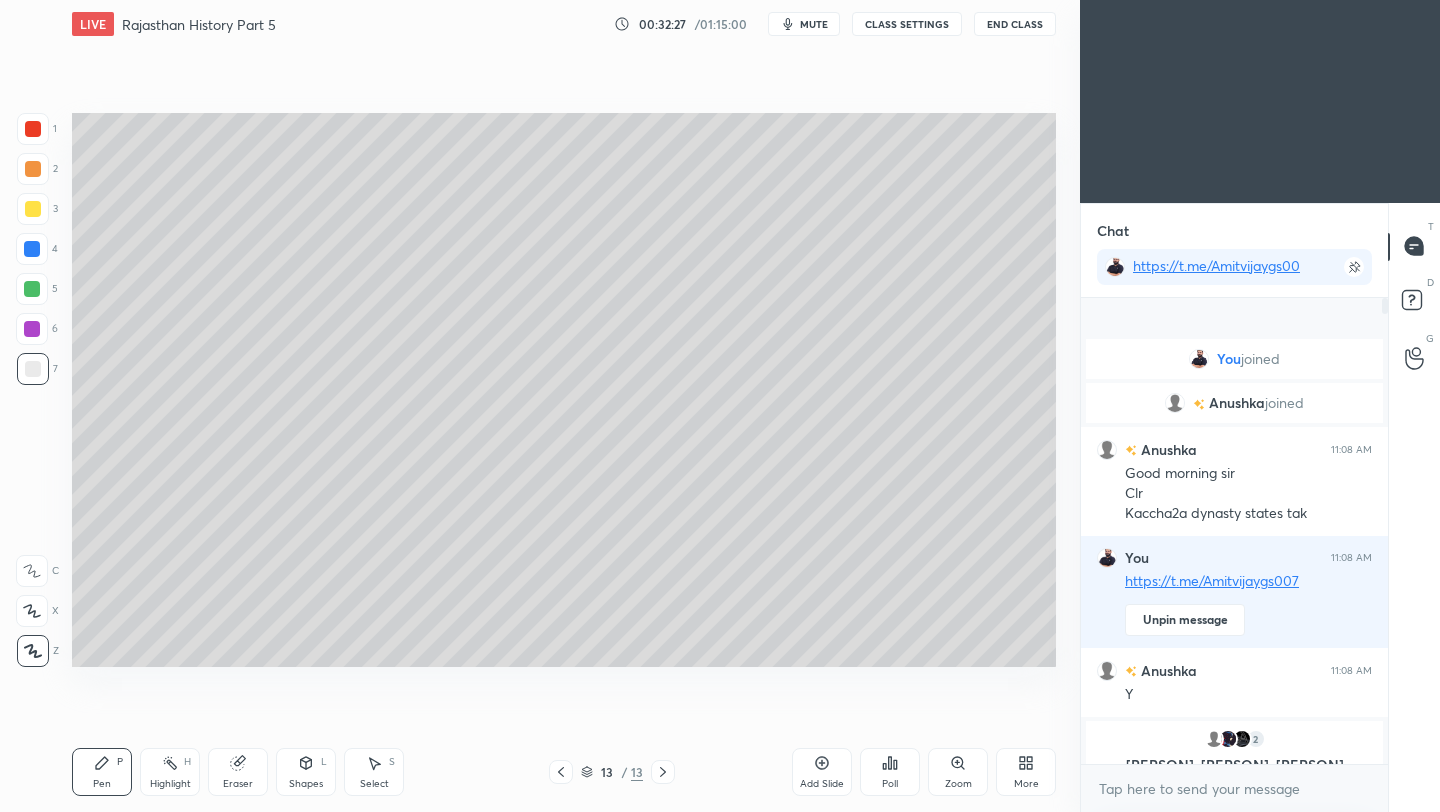 click 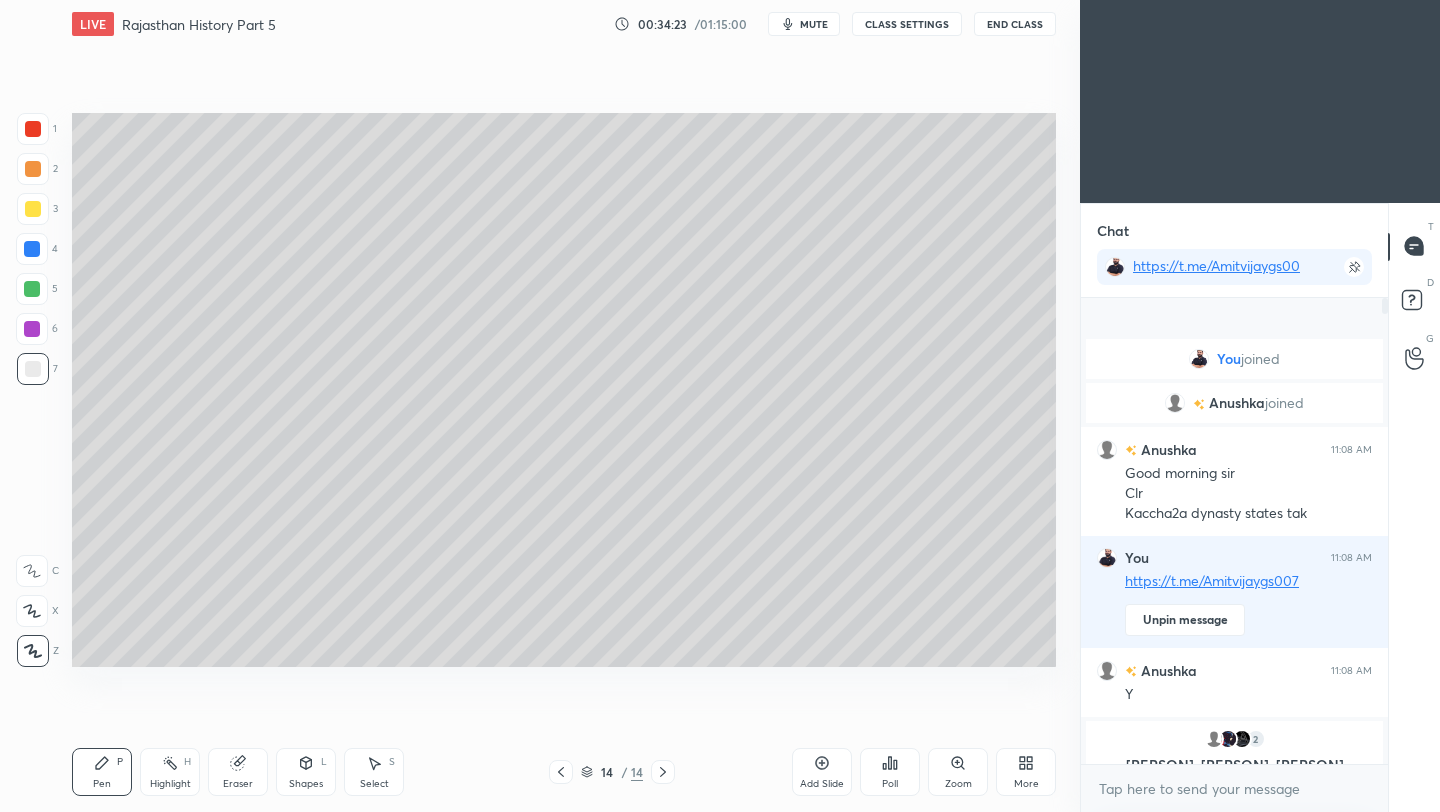 click 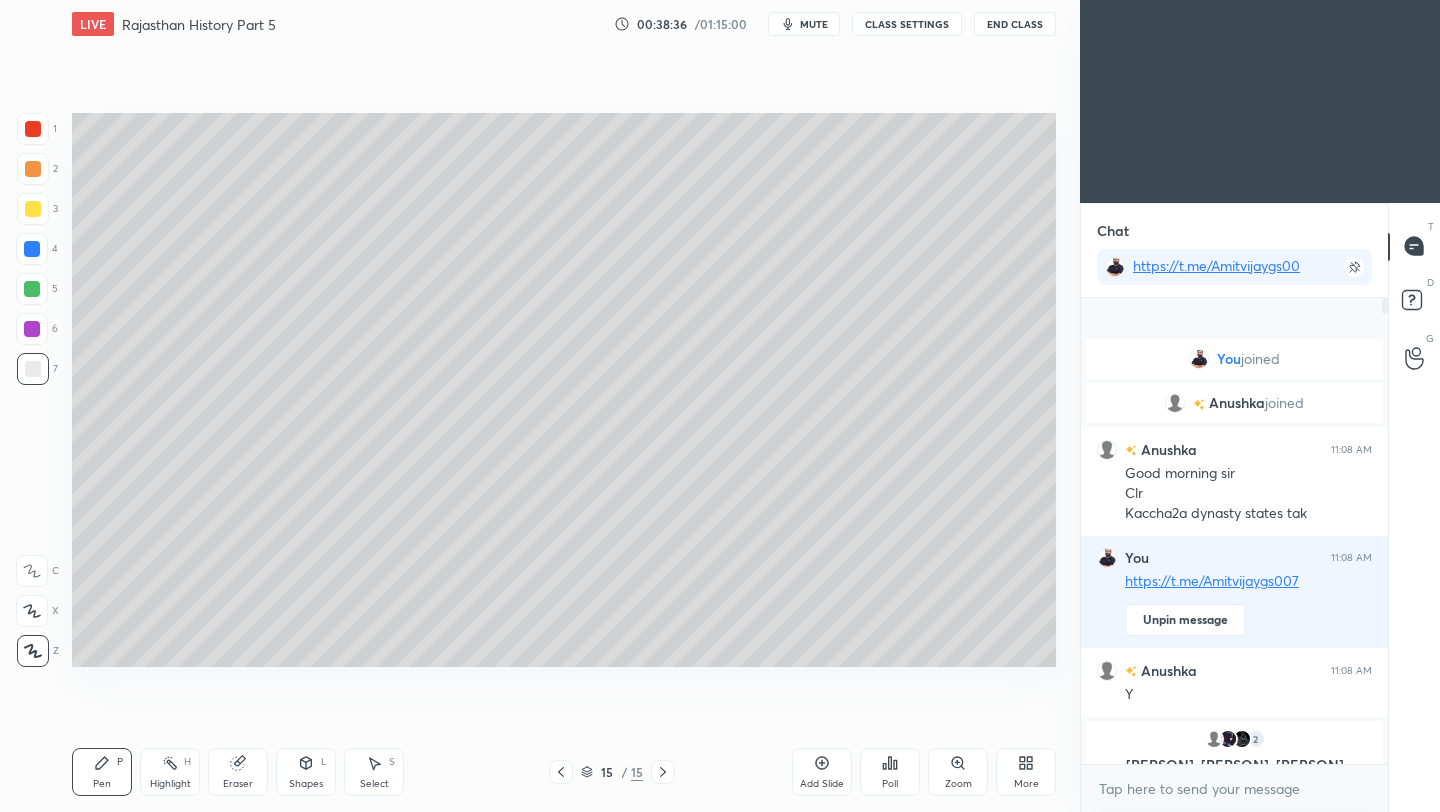 click 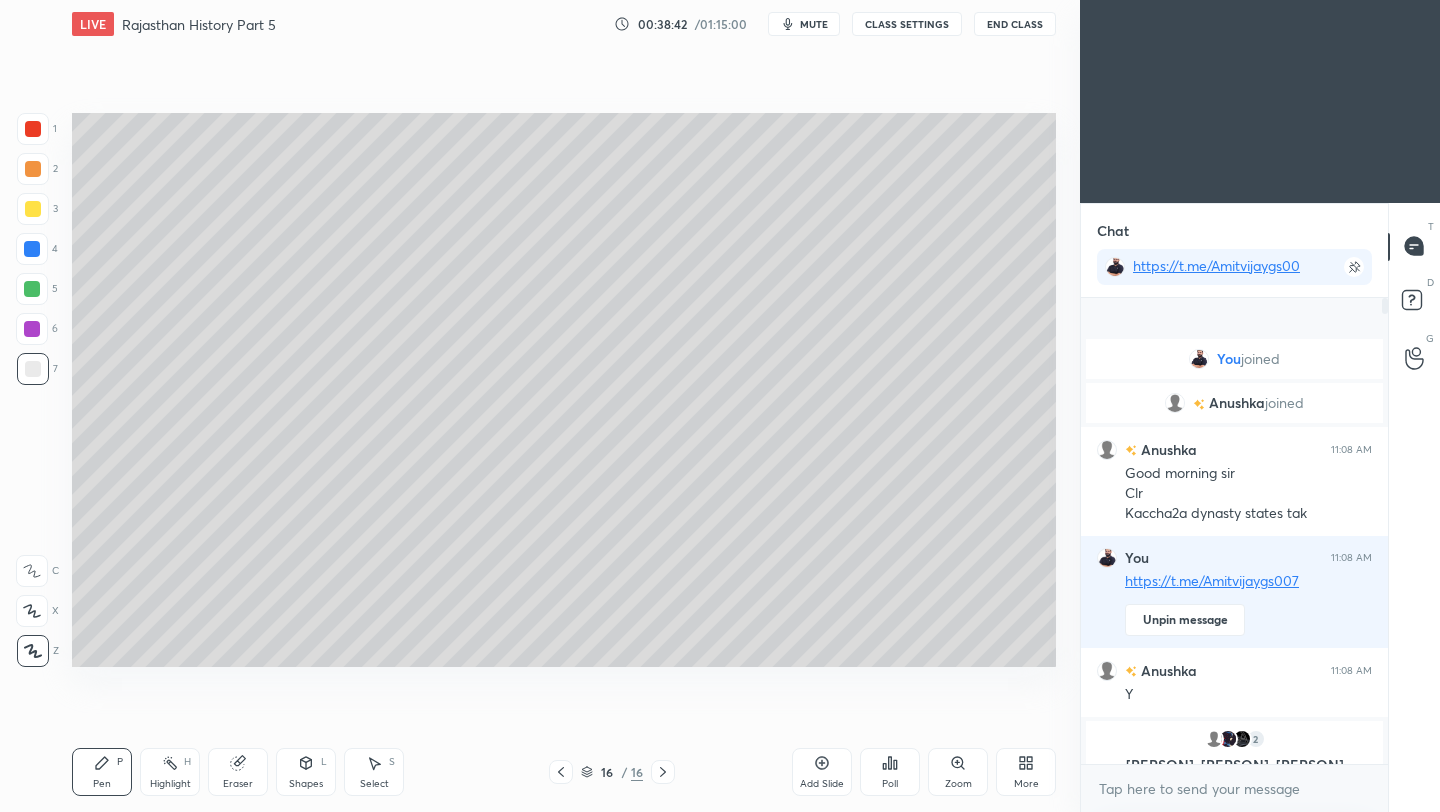 click at bounding box center (33, 209) 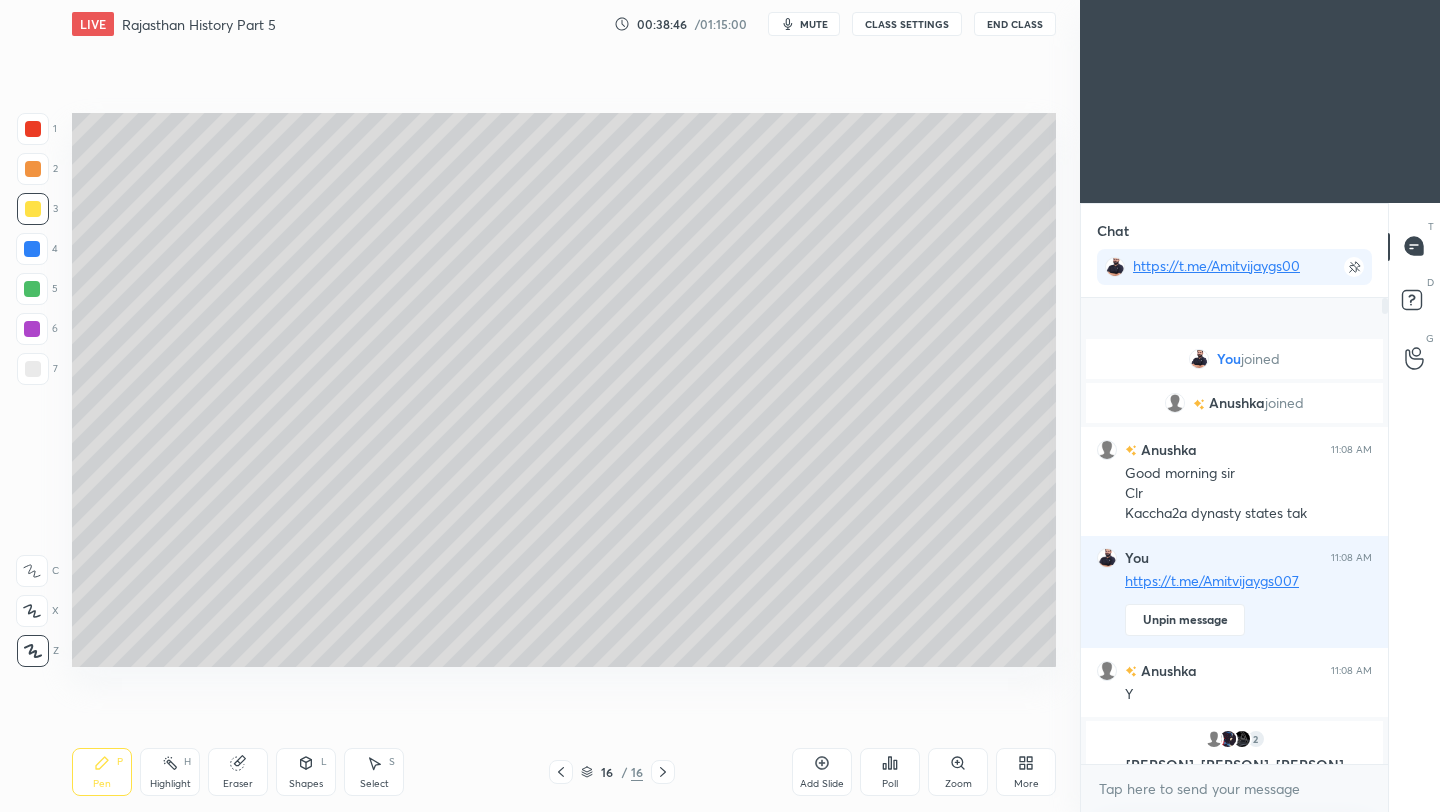 click at bounding box center [33, 651] 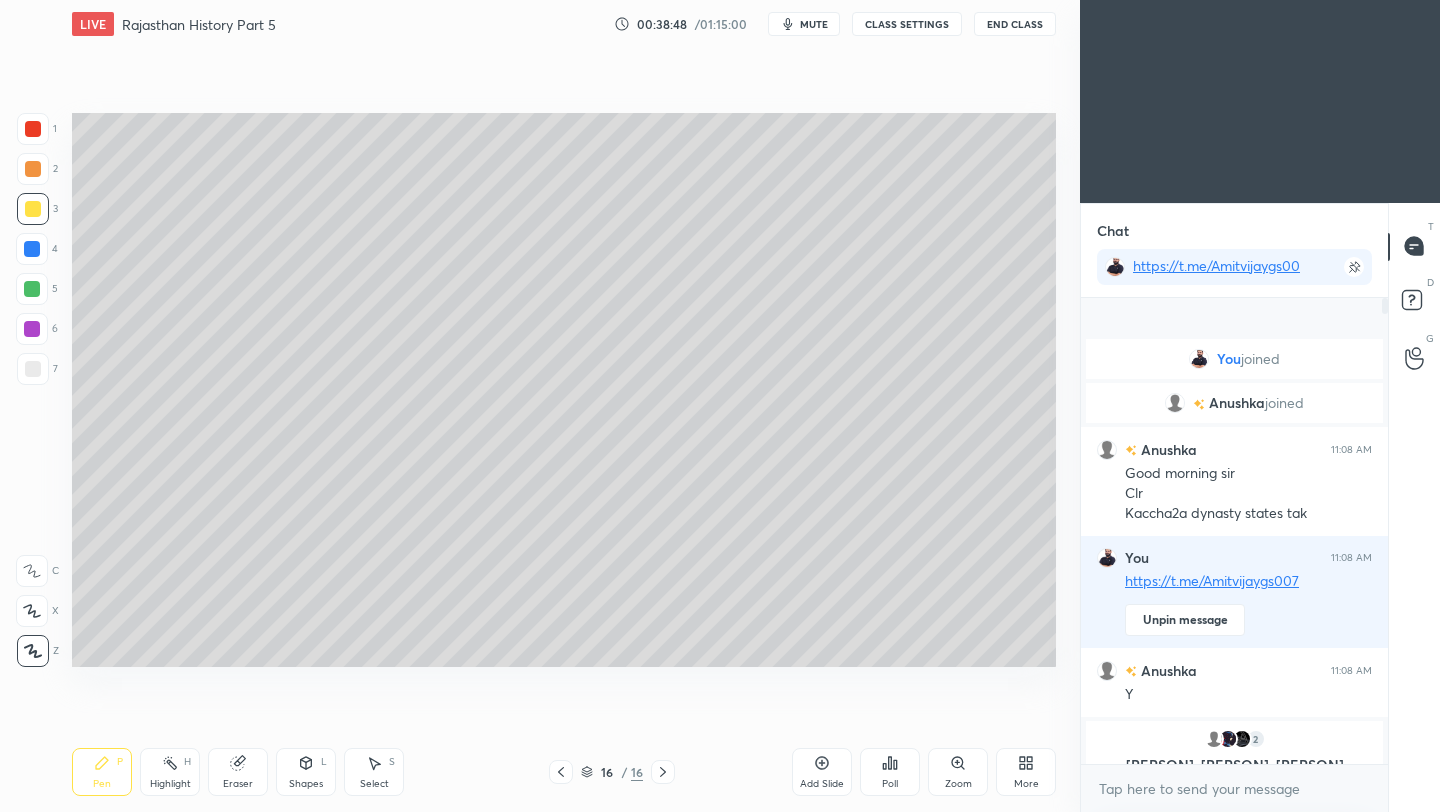 click at bounding box center [33, 369] 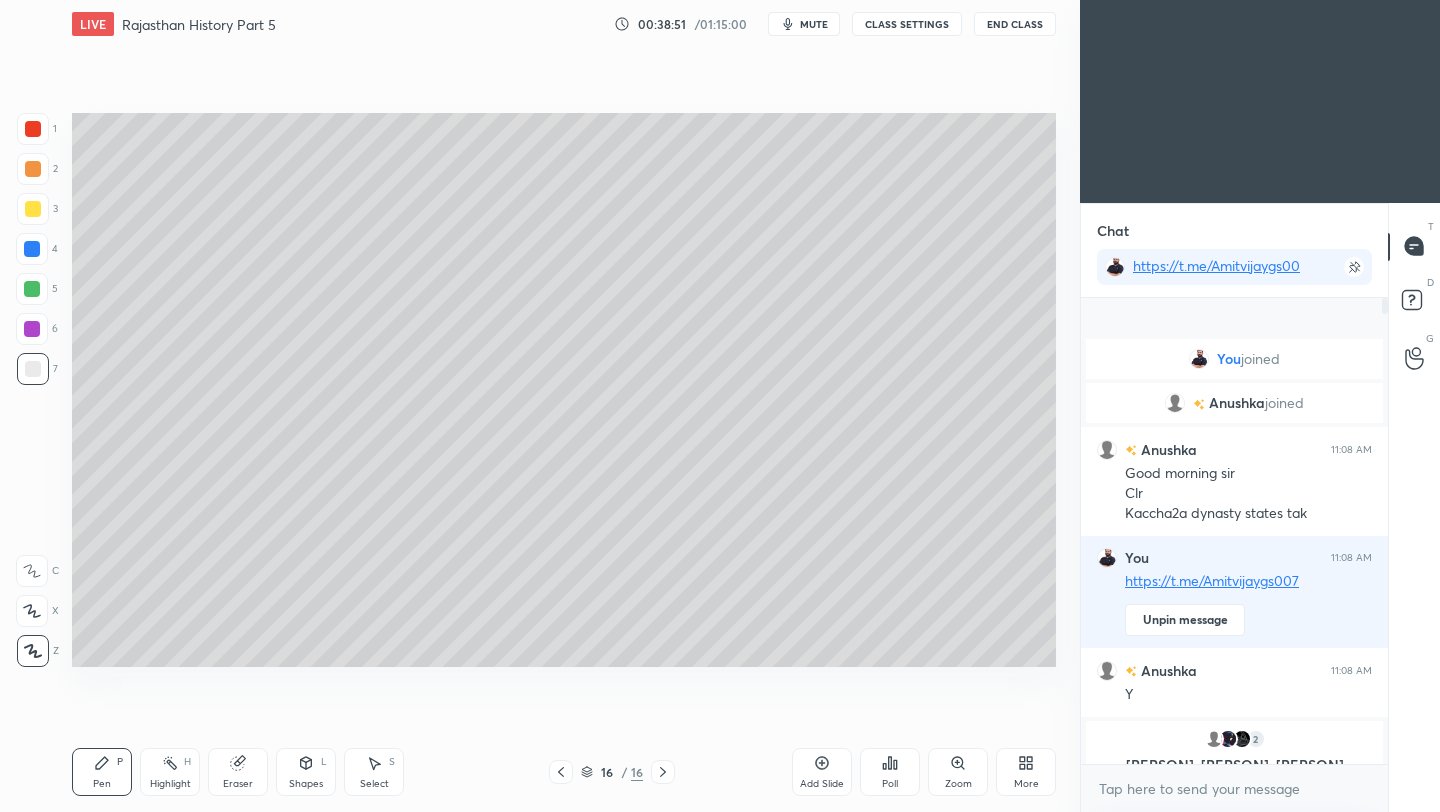 click at bounding box center (33, 209) 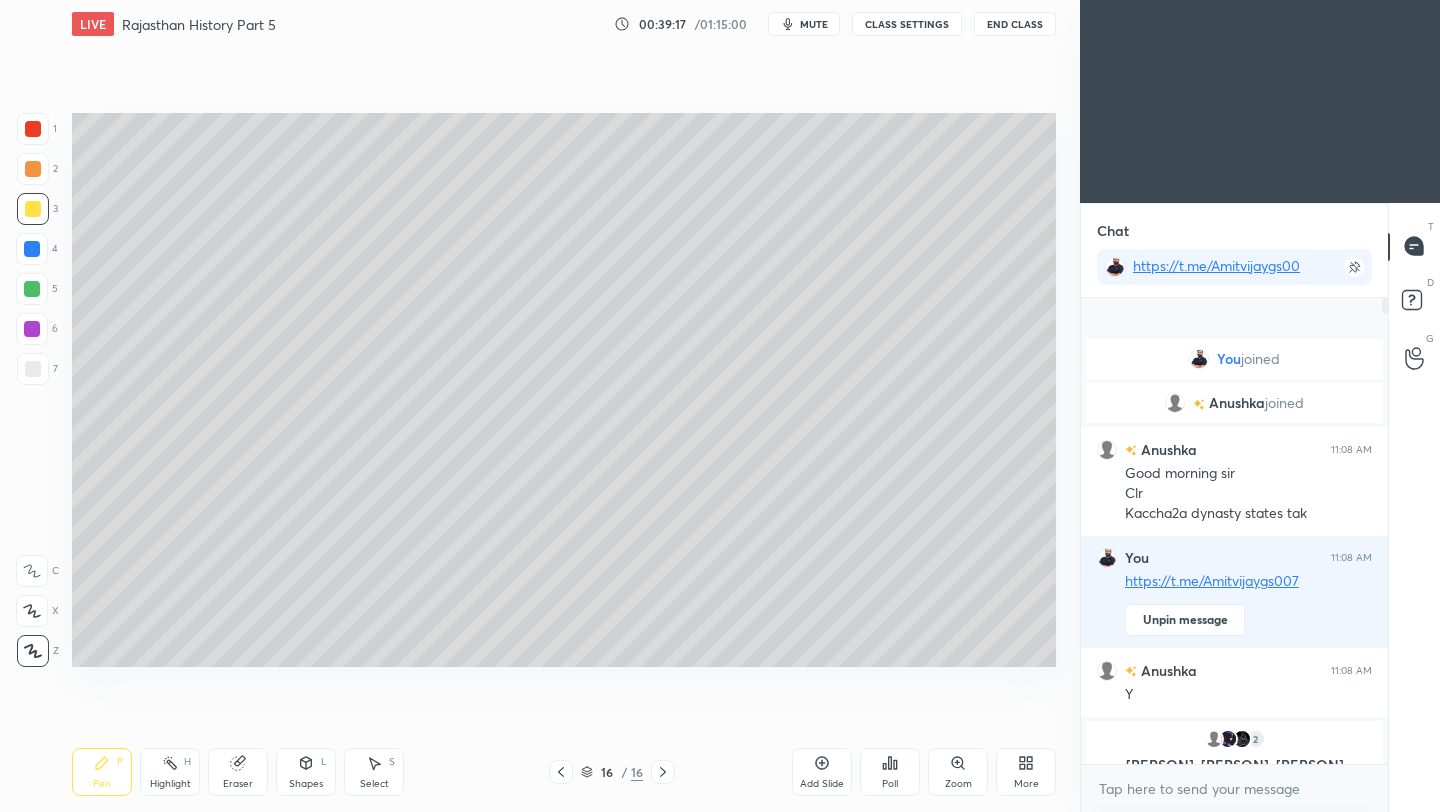 click at bounding box center (33, 369) 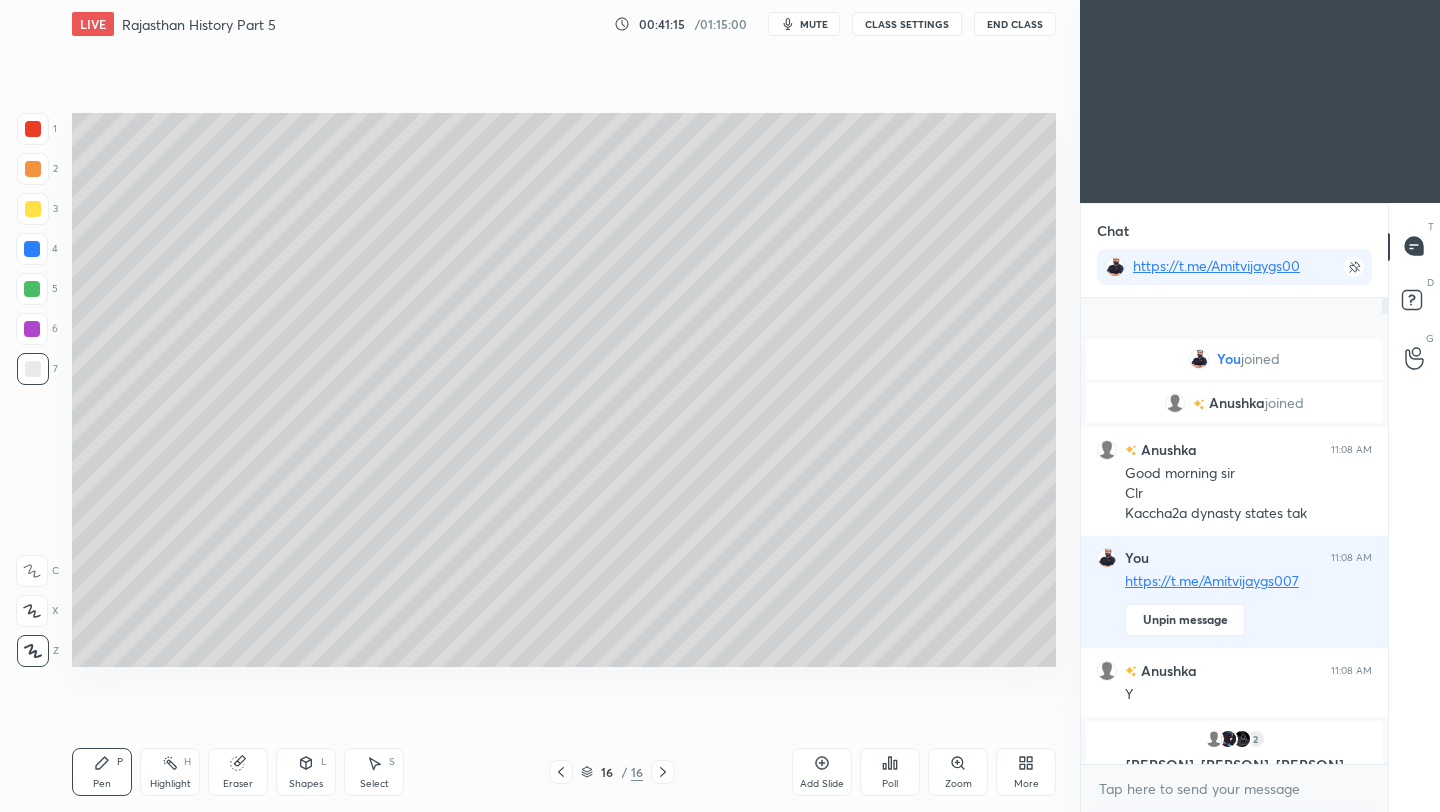 click 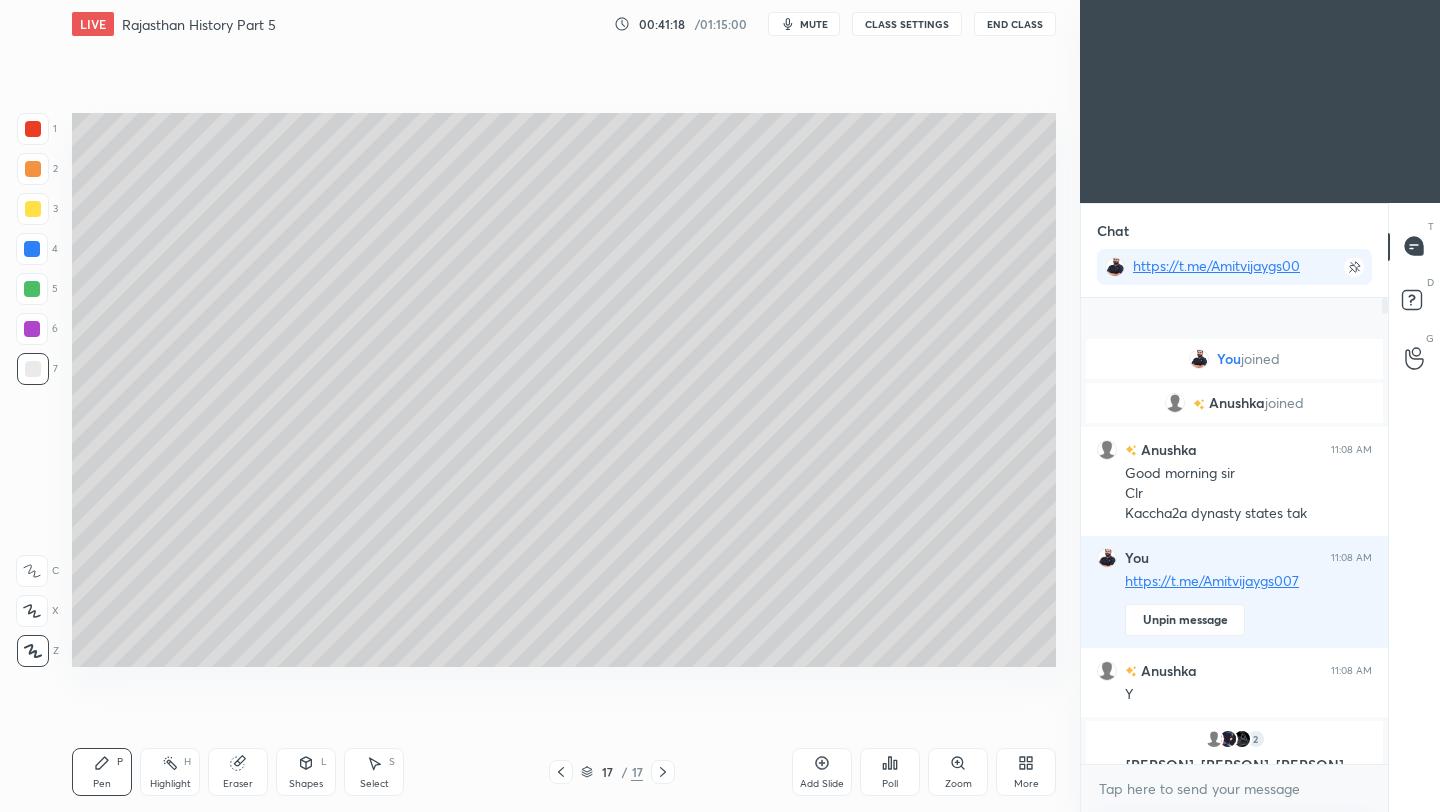 click at bounding box center (33, 209) 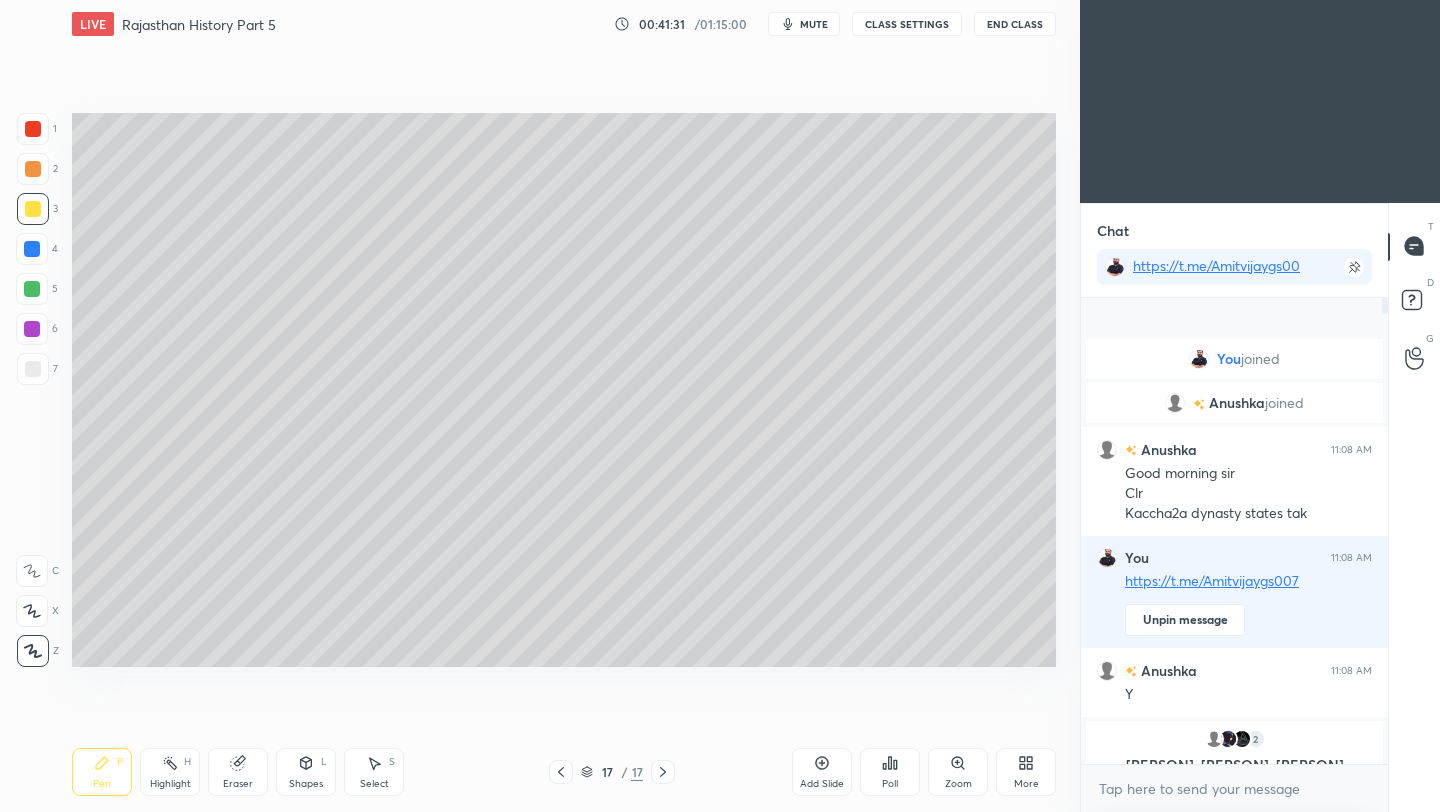 click at bounding box center (33, 369) 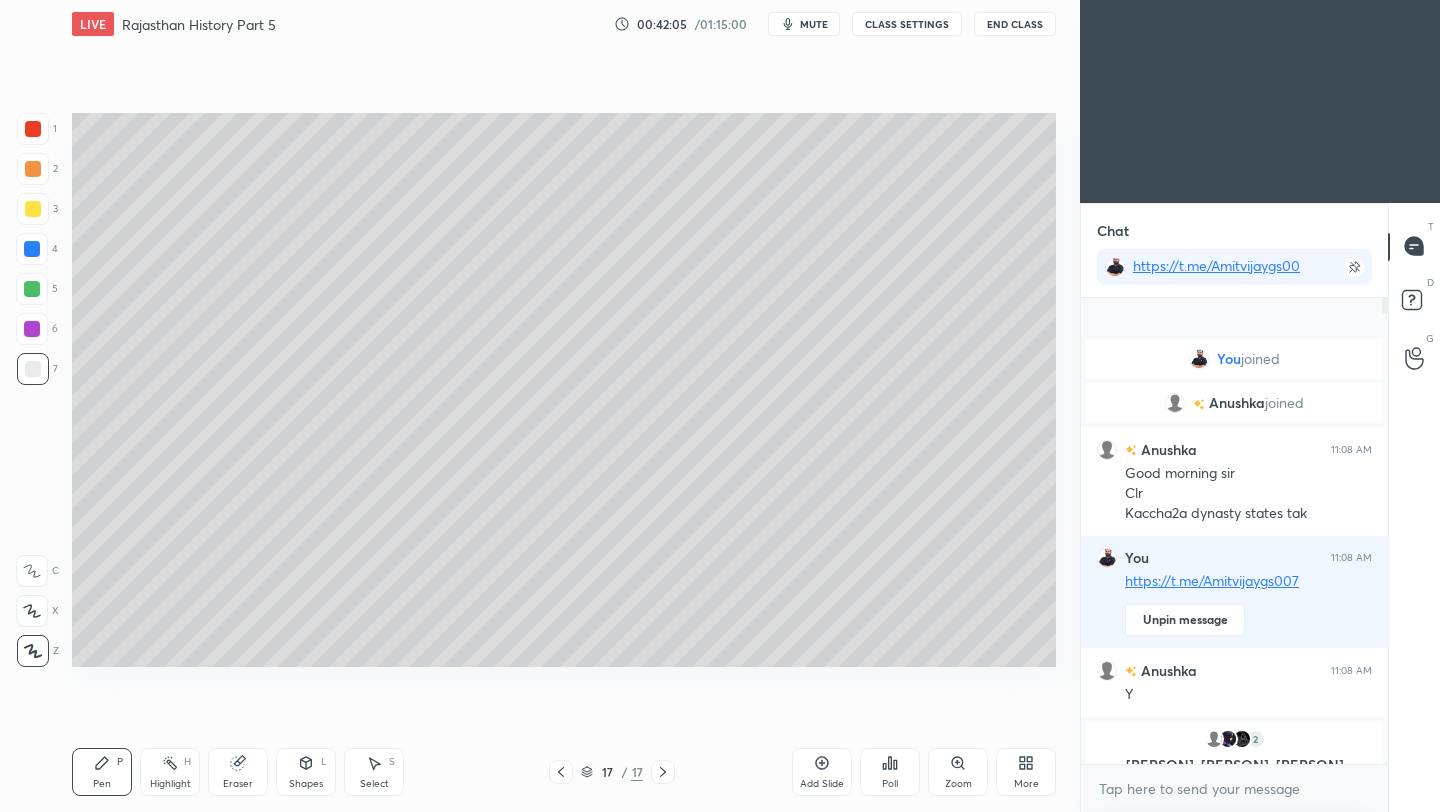 click on "End Class" at bounding box center (1015, 24) 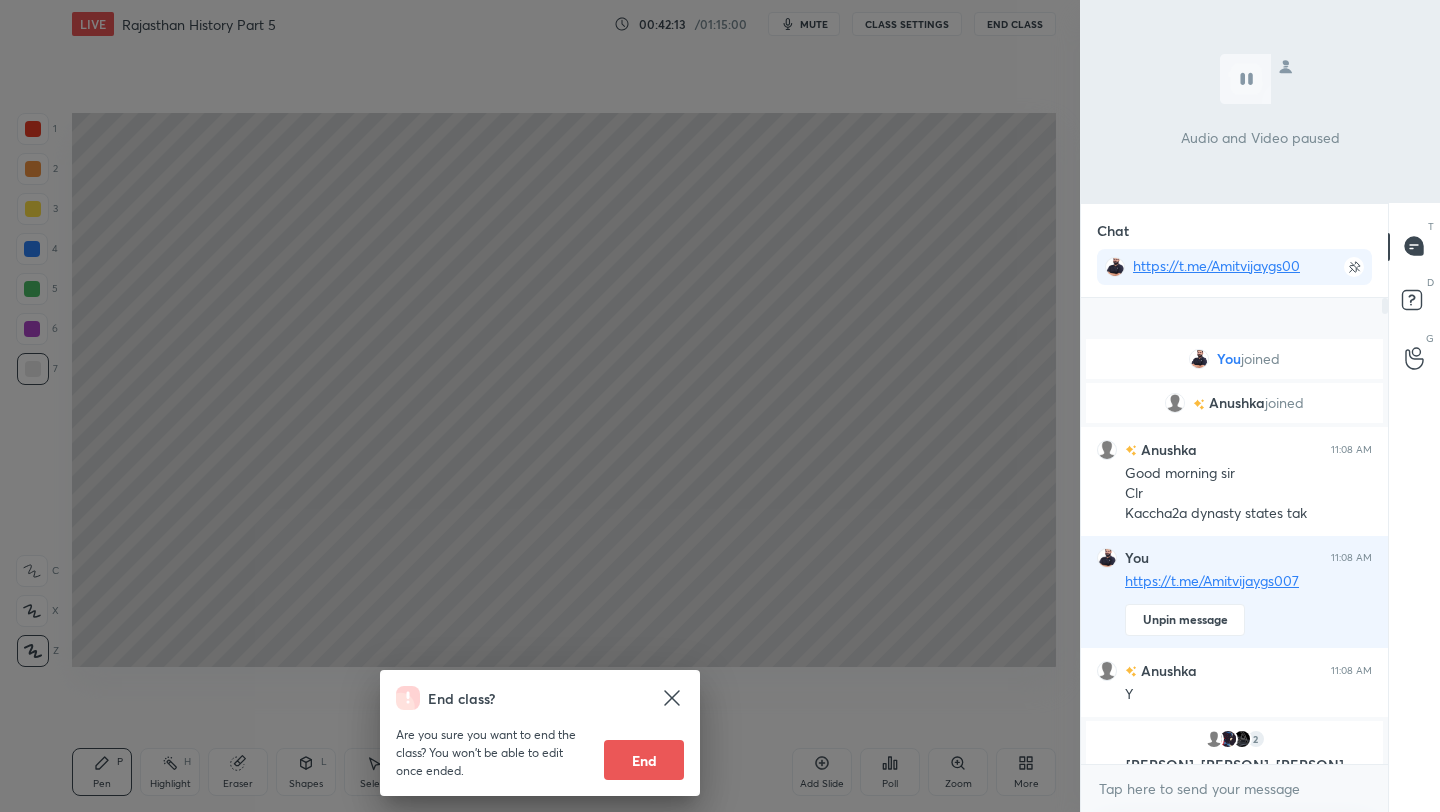 click on "End class? Are you sure you want to end the class? You won’t be able to edit once ended. End" at bounding box center [540, 406] 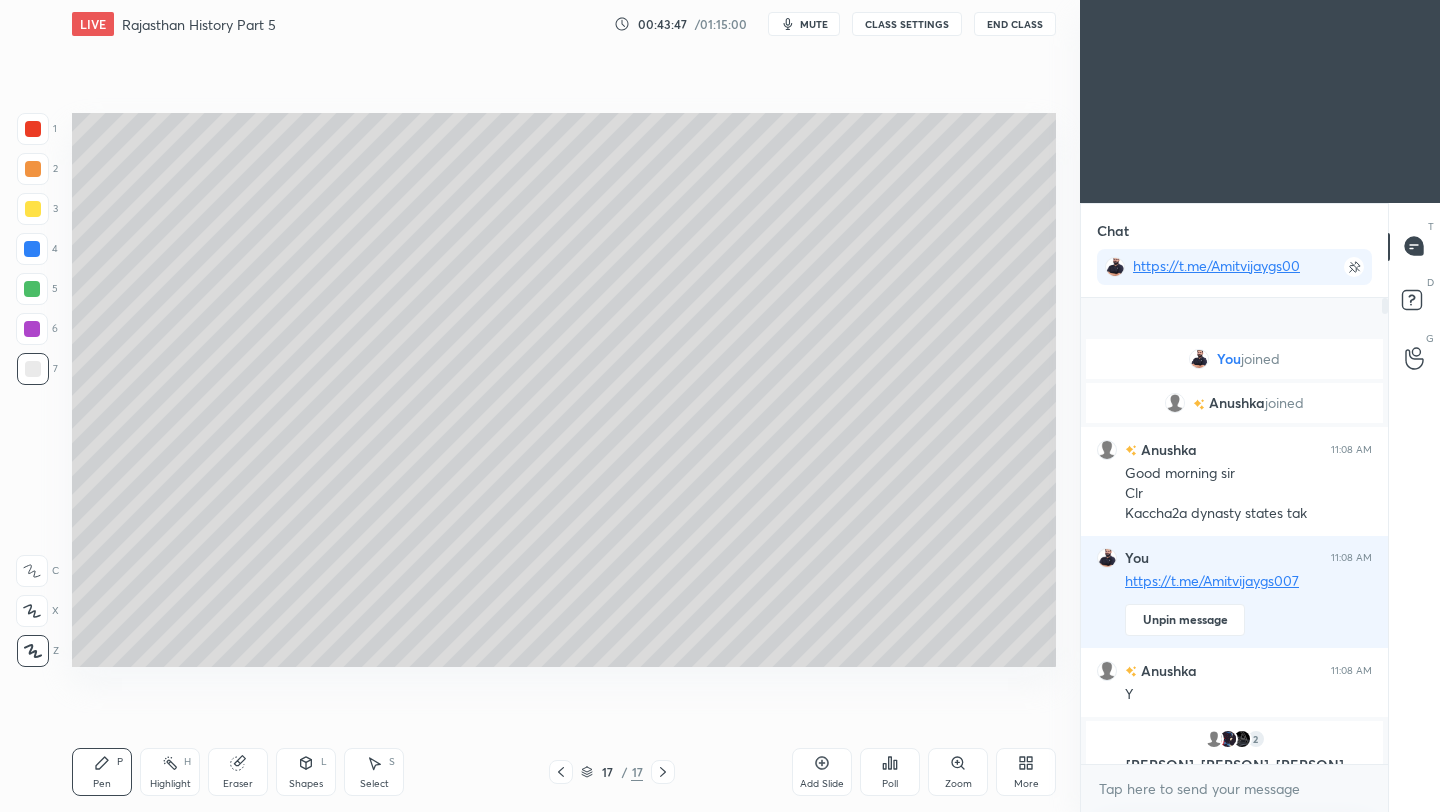 click 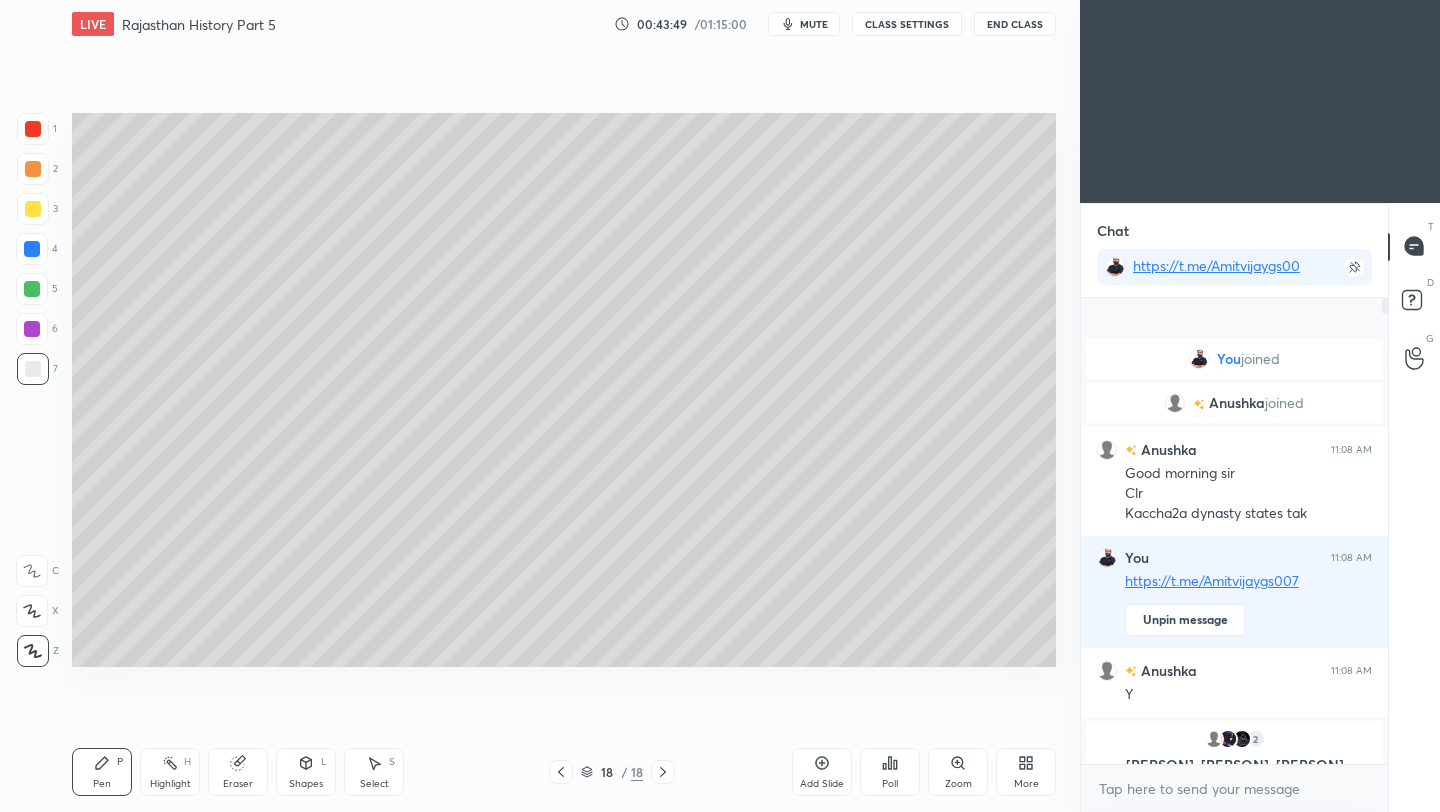 click at bounding box center (33, 209) 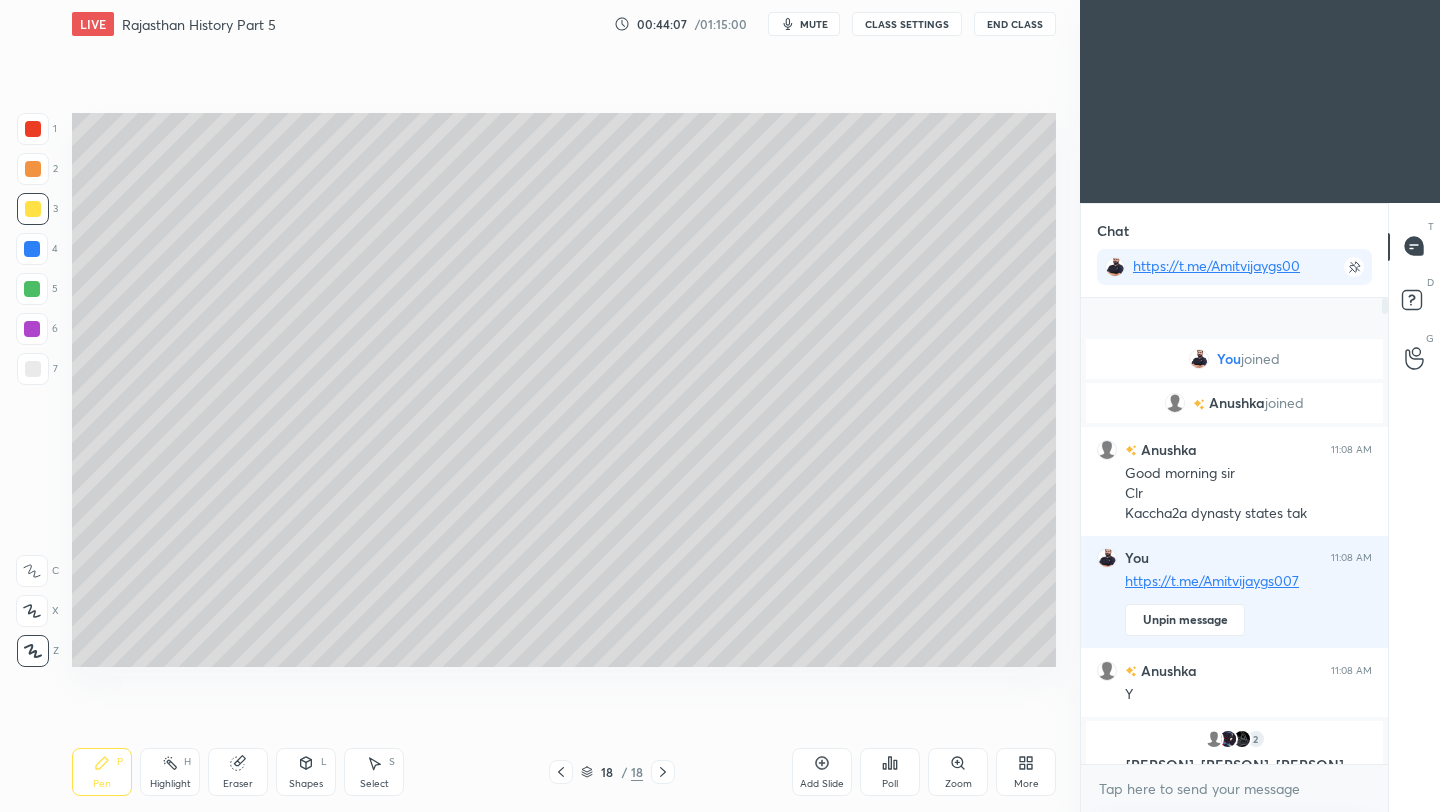 click at bounding box center (33, 369) 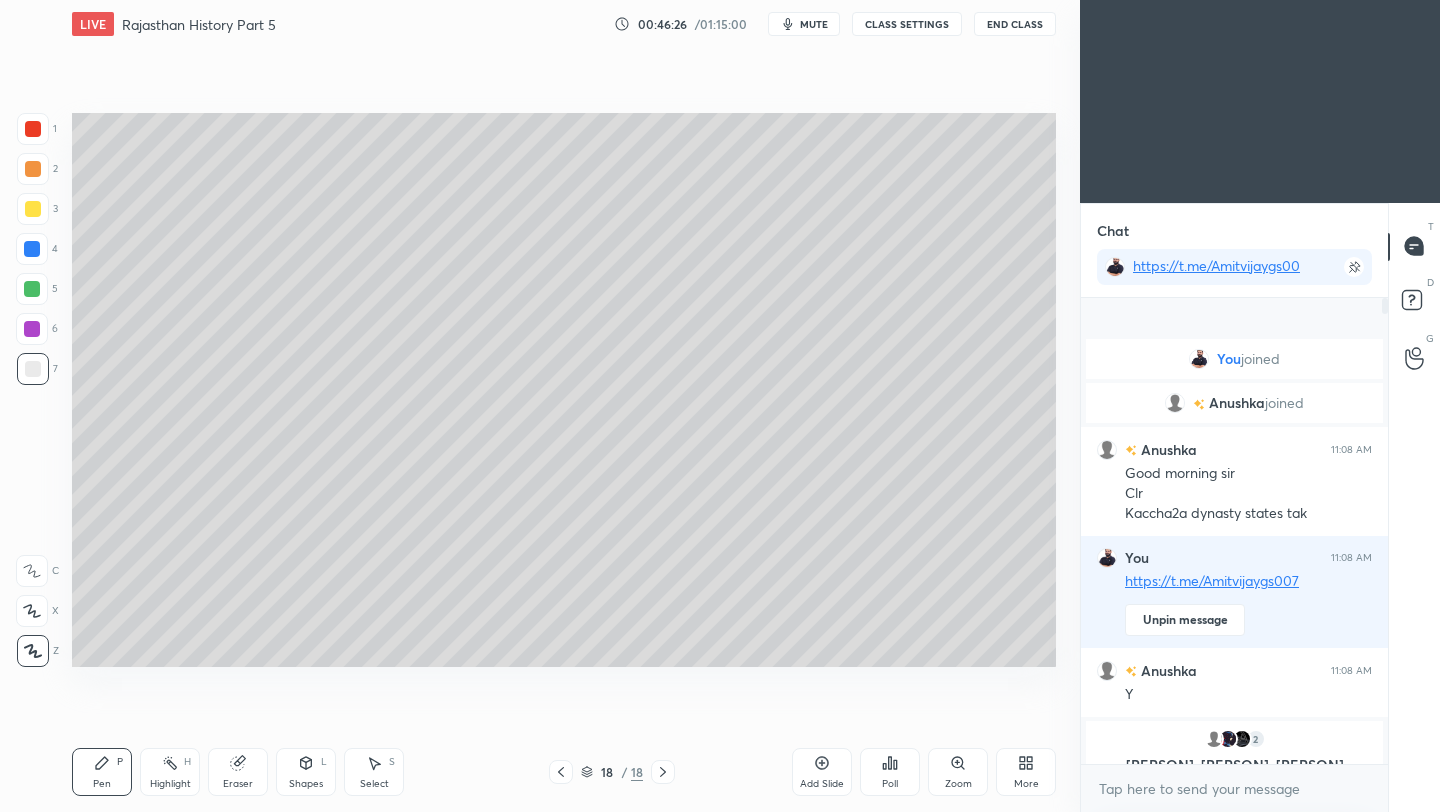 click on "Add Slide" at bounding box center [822, 784] 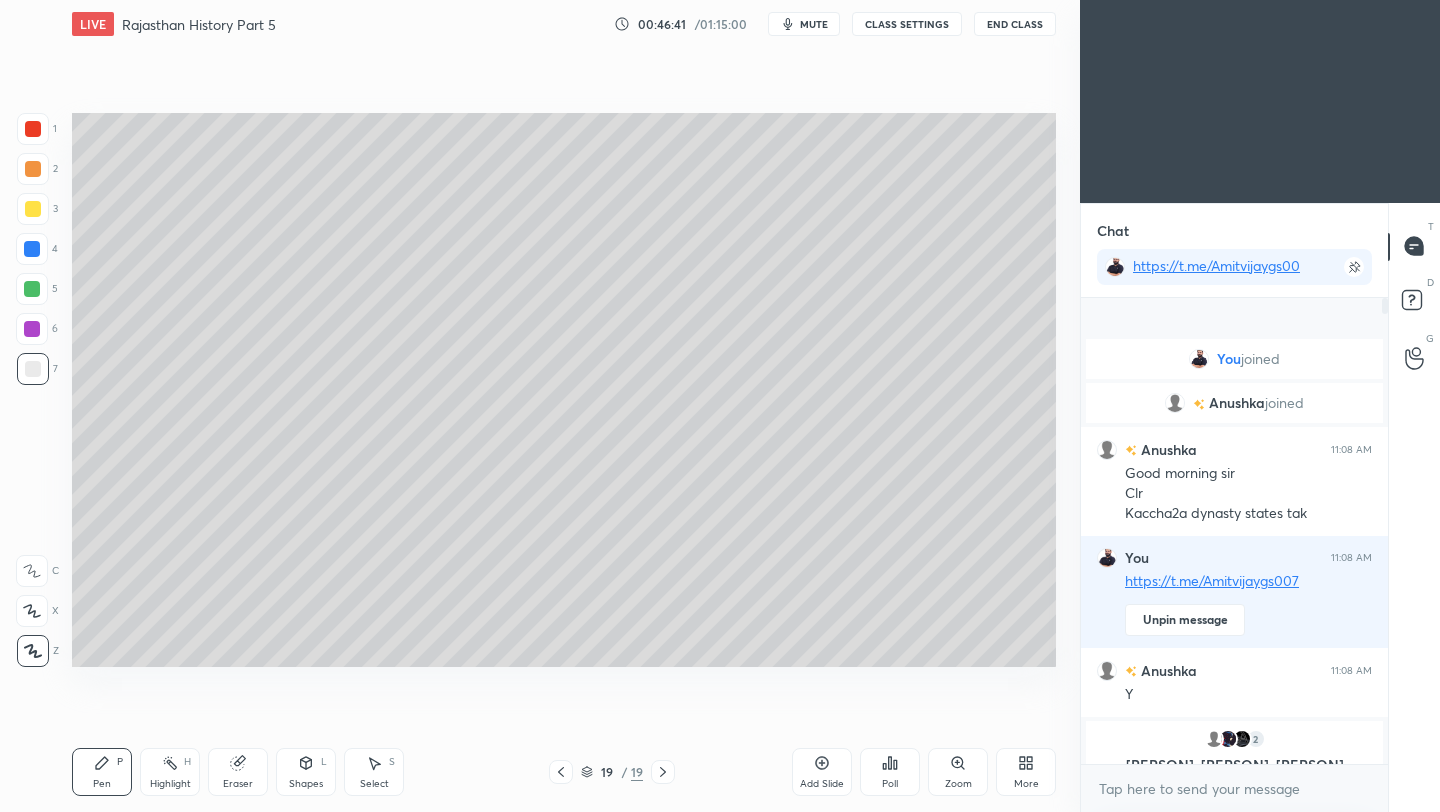 click on "Eraser" at bounding box center (238, 784) 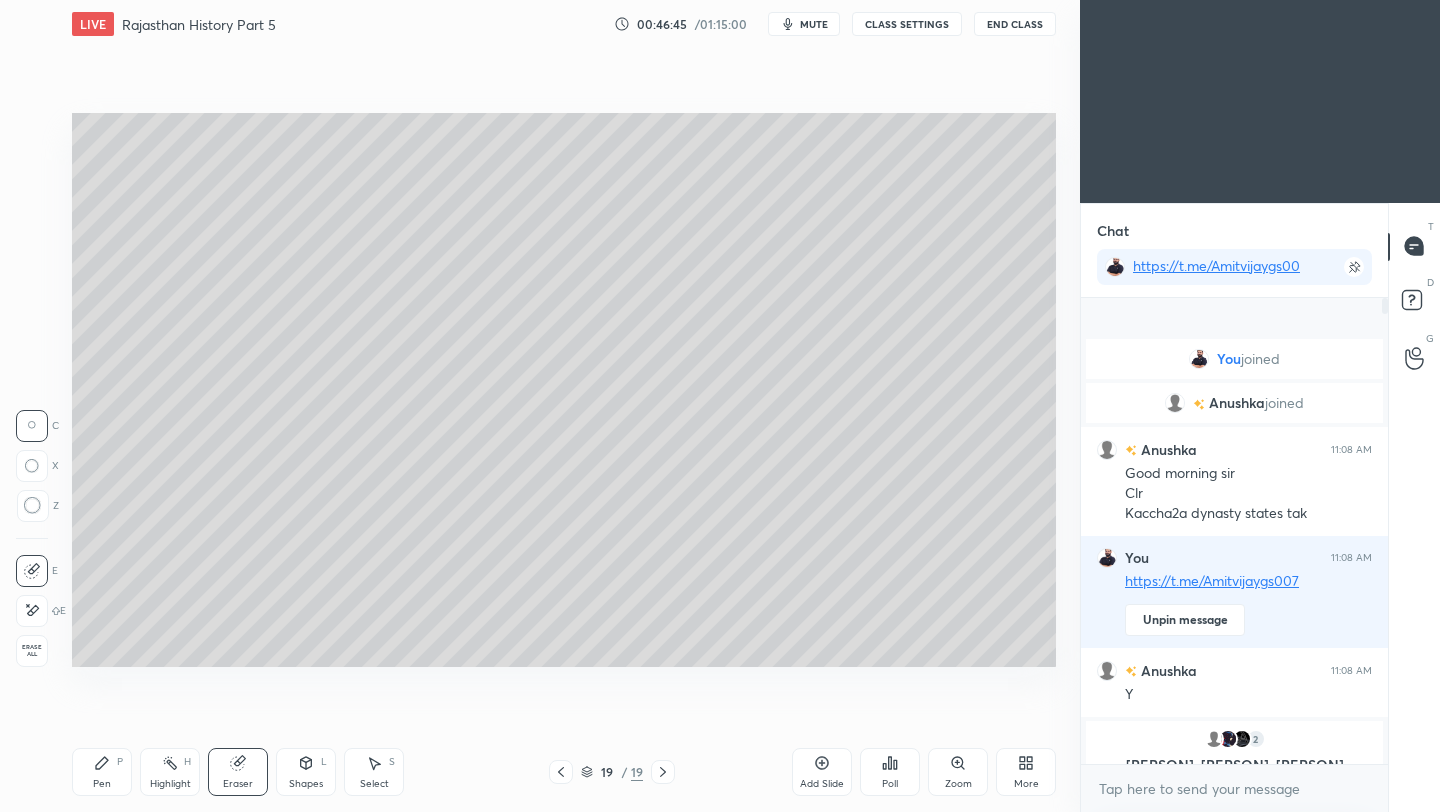 click on "Pen" at bounding box center [102, 784] 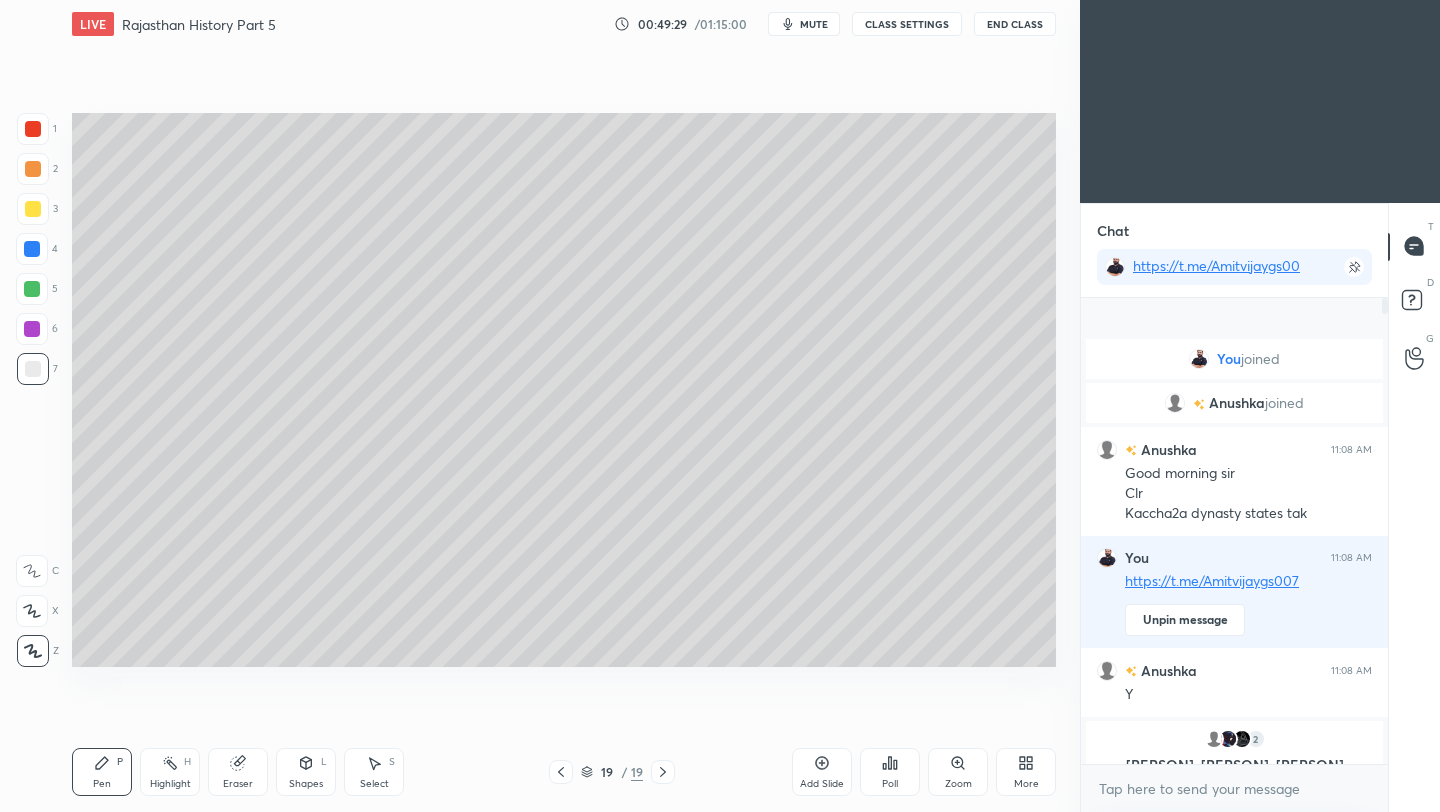 click on "End Class" at bounding box center [1015, 24] 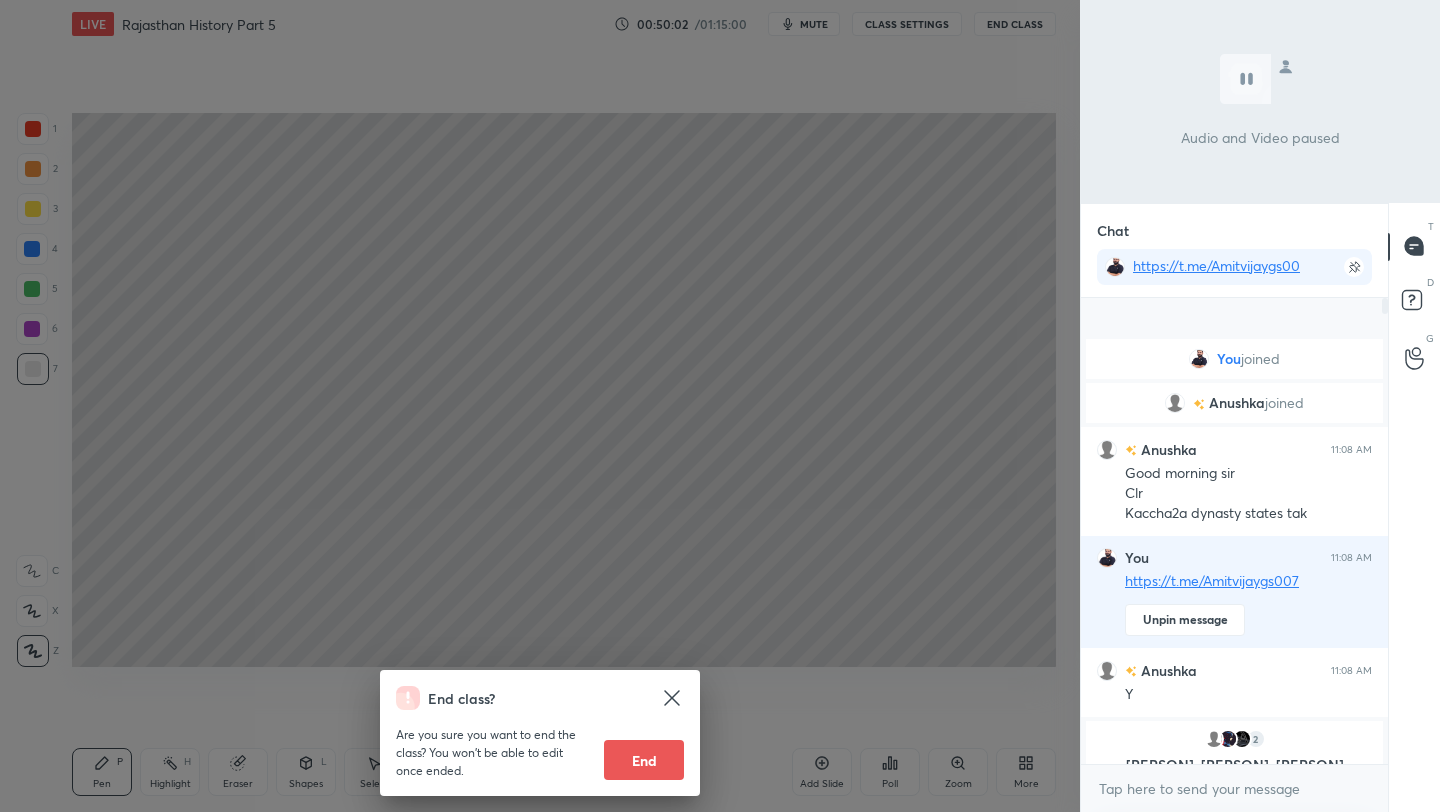 click on "End" at bounding box center (644, 760) 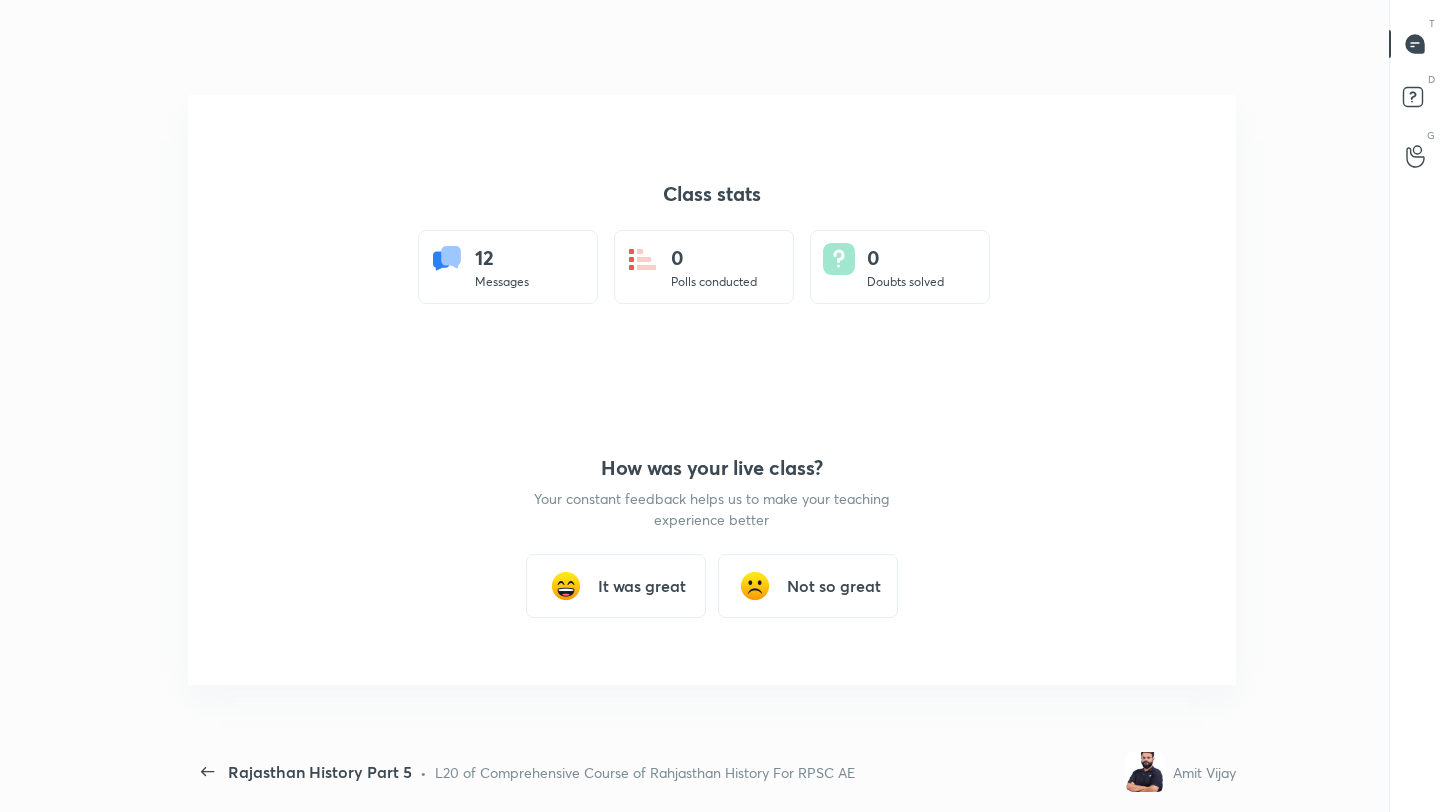 scroll, scrollTop: 99316, scrollLeft: 98916, axis: both 